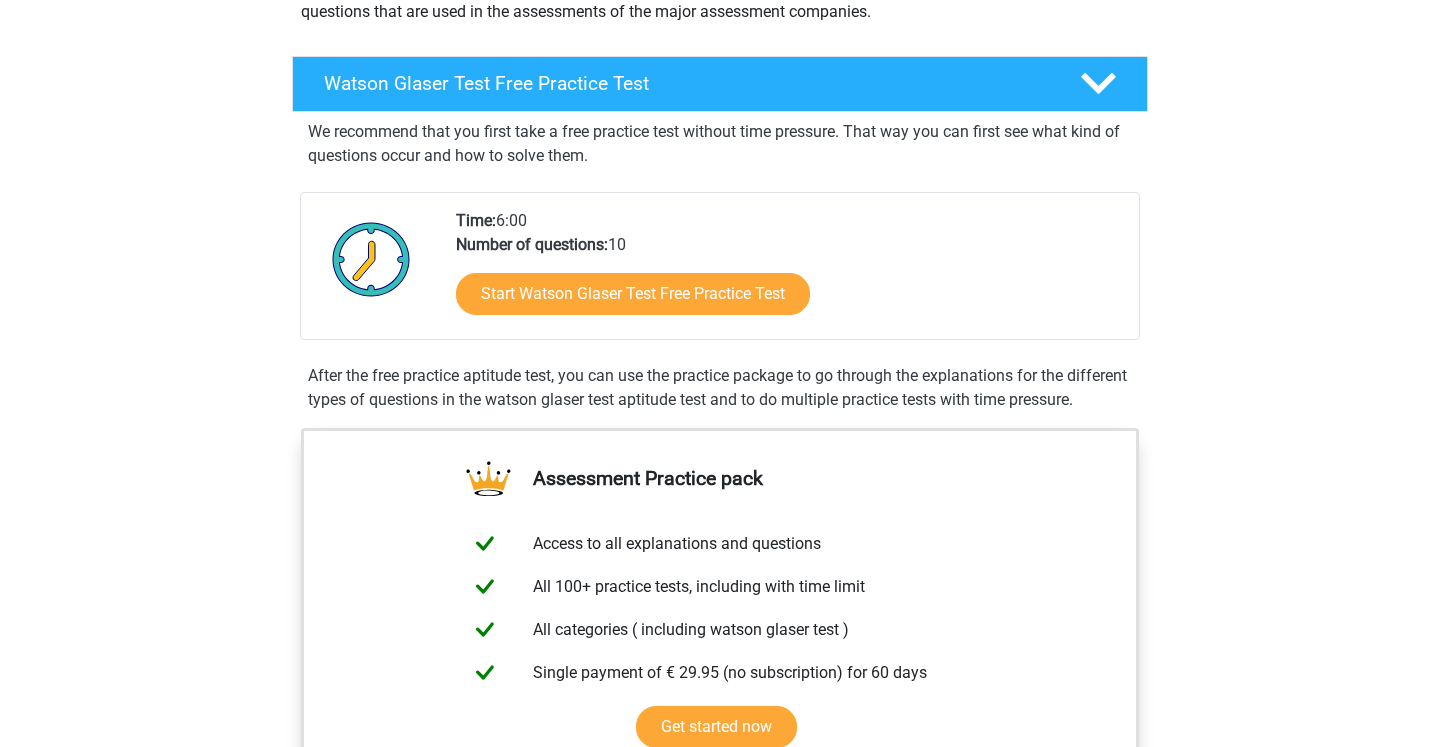 scroll, scrollTop: 276, scrollLeft: 0, axis: vertical 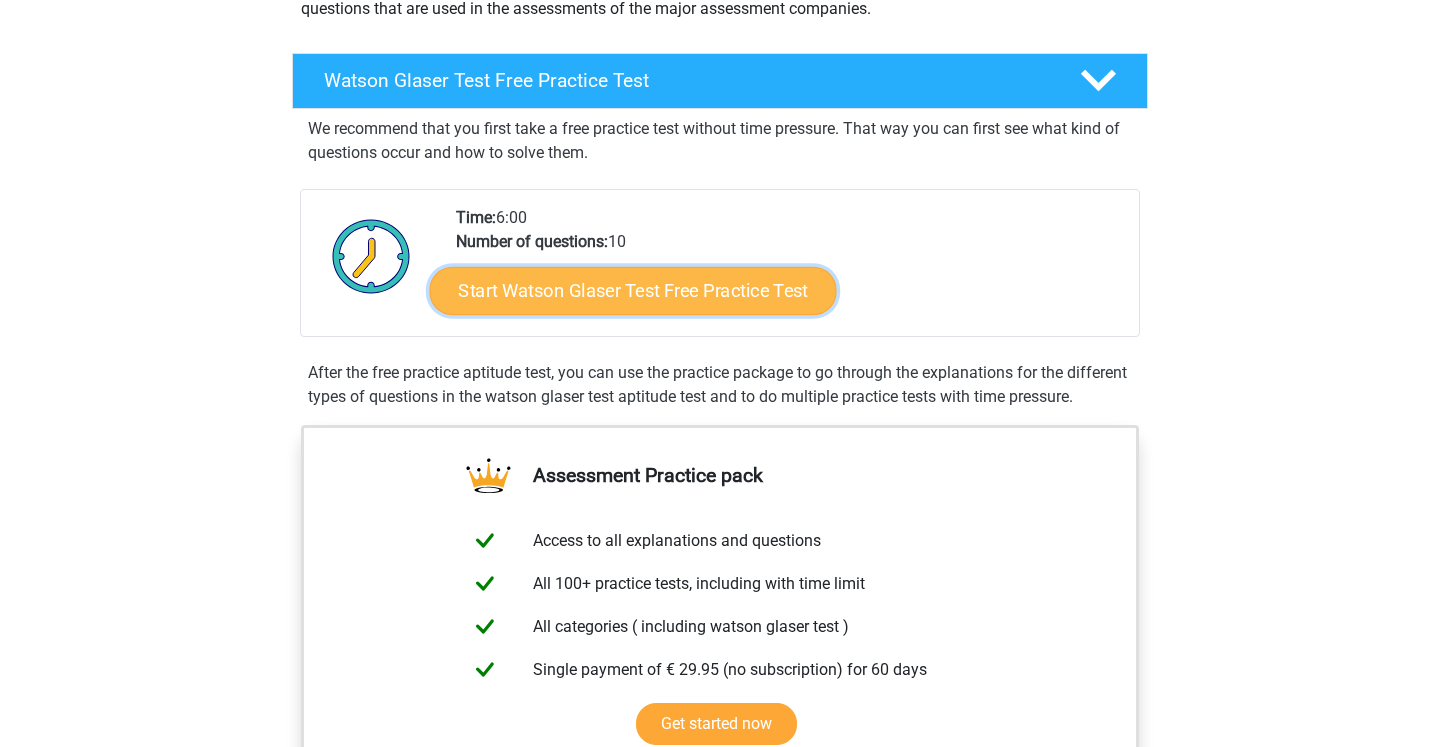 click on "Start Watson Glaser Test
Free Practice Test" at bounding box center [633, 291] 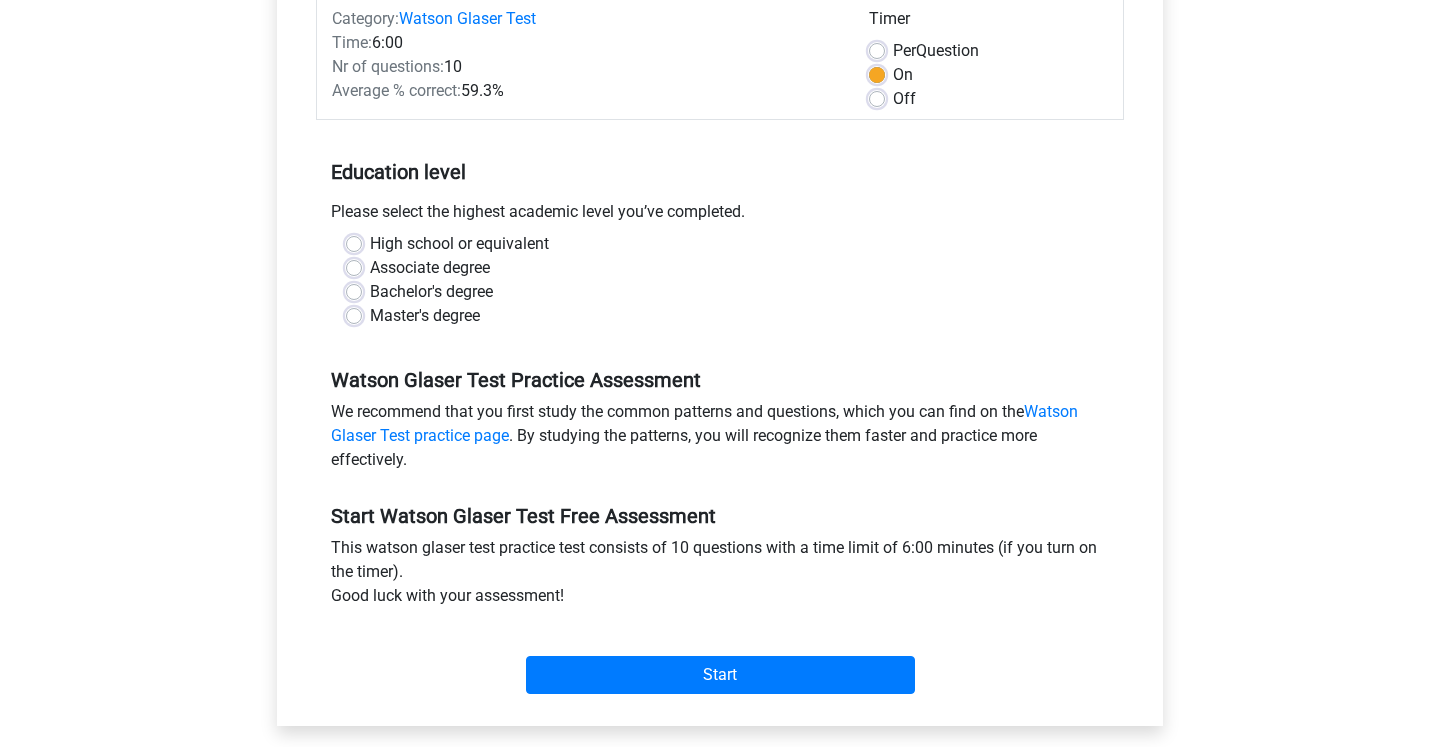 scroll, scrollTop: 314, scrollLeft: 0, axis: vertical 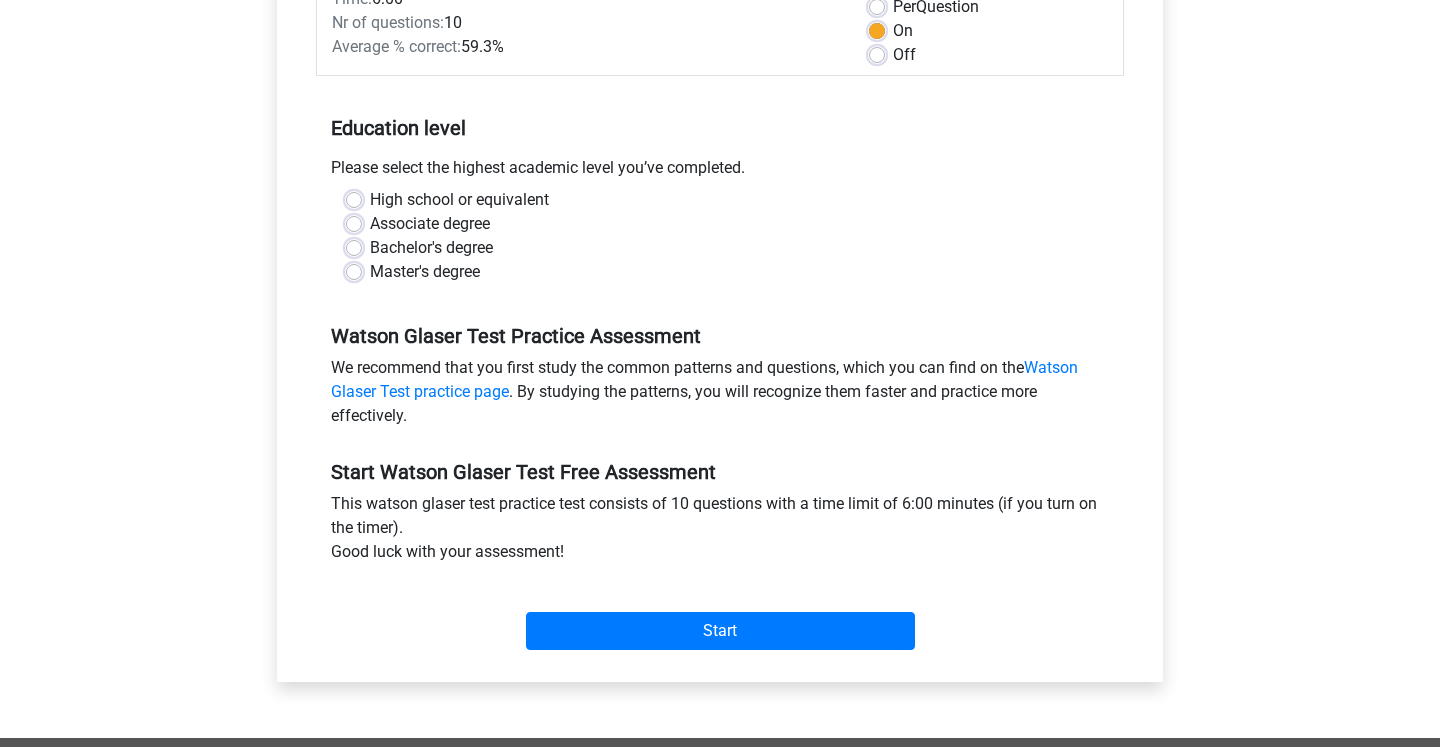 click on "Master's degree" at bounding box center (425, 272) 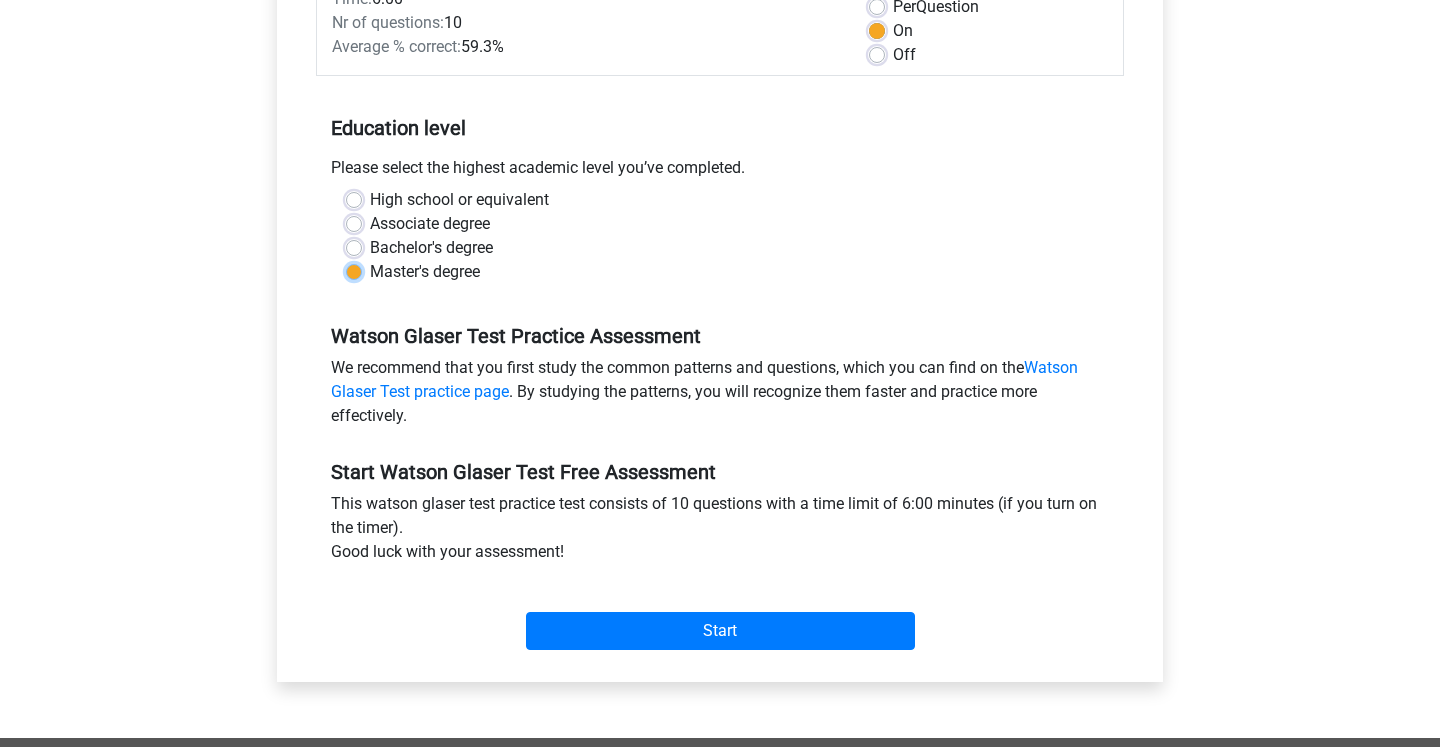 click on "Master's degree" at bounding box center (354, 270) 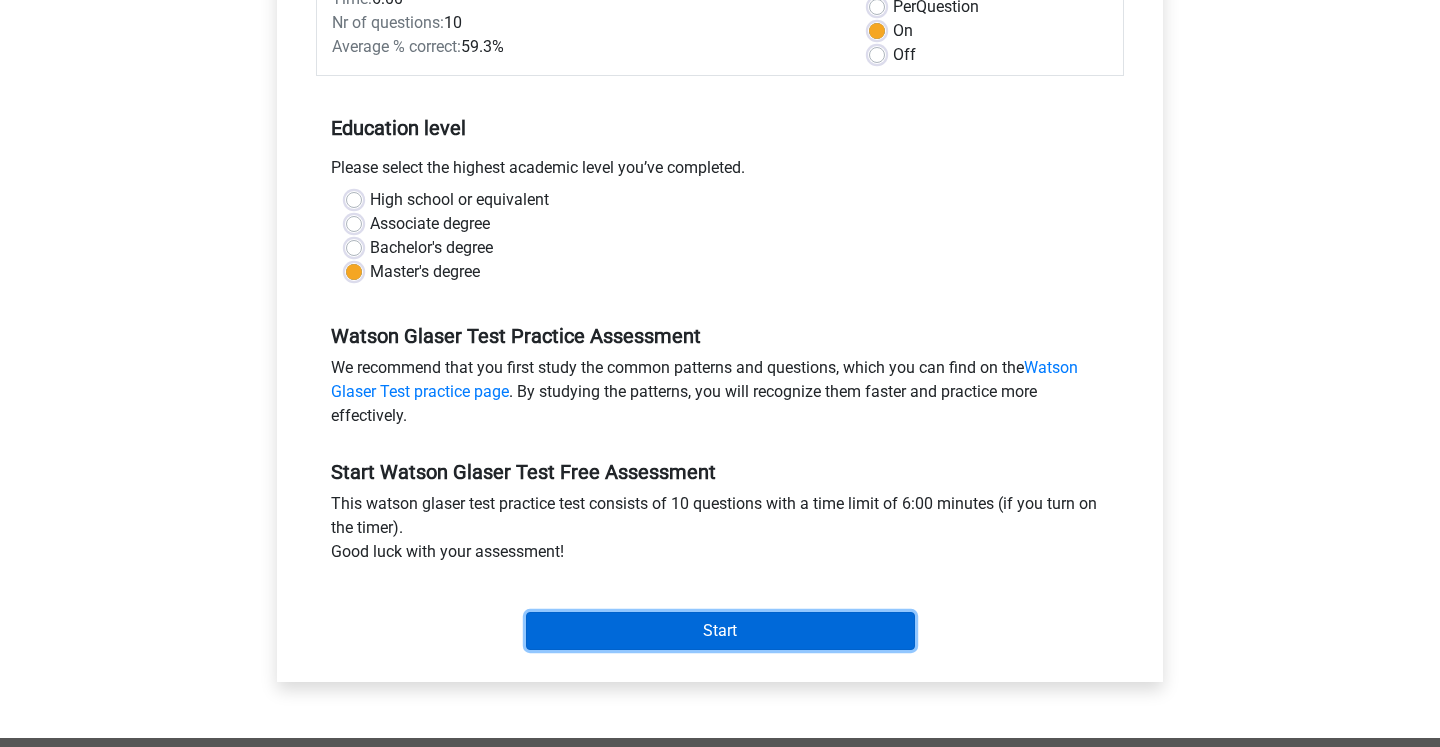 click on "Start" at bounding box center [720, 631] 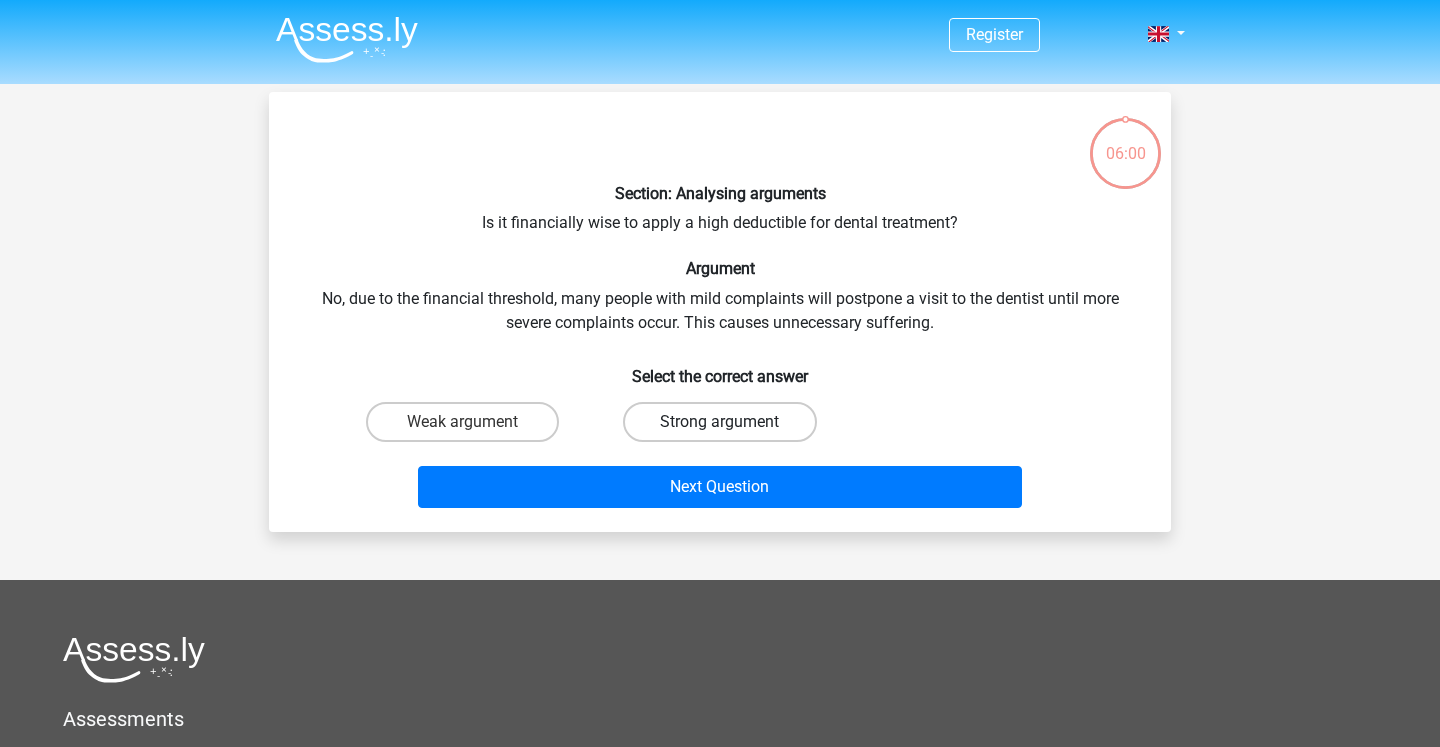 scroll, scrollTop: 0, scrollLeft: 0, axis: both 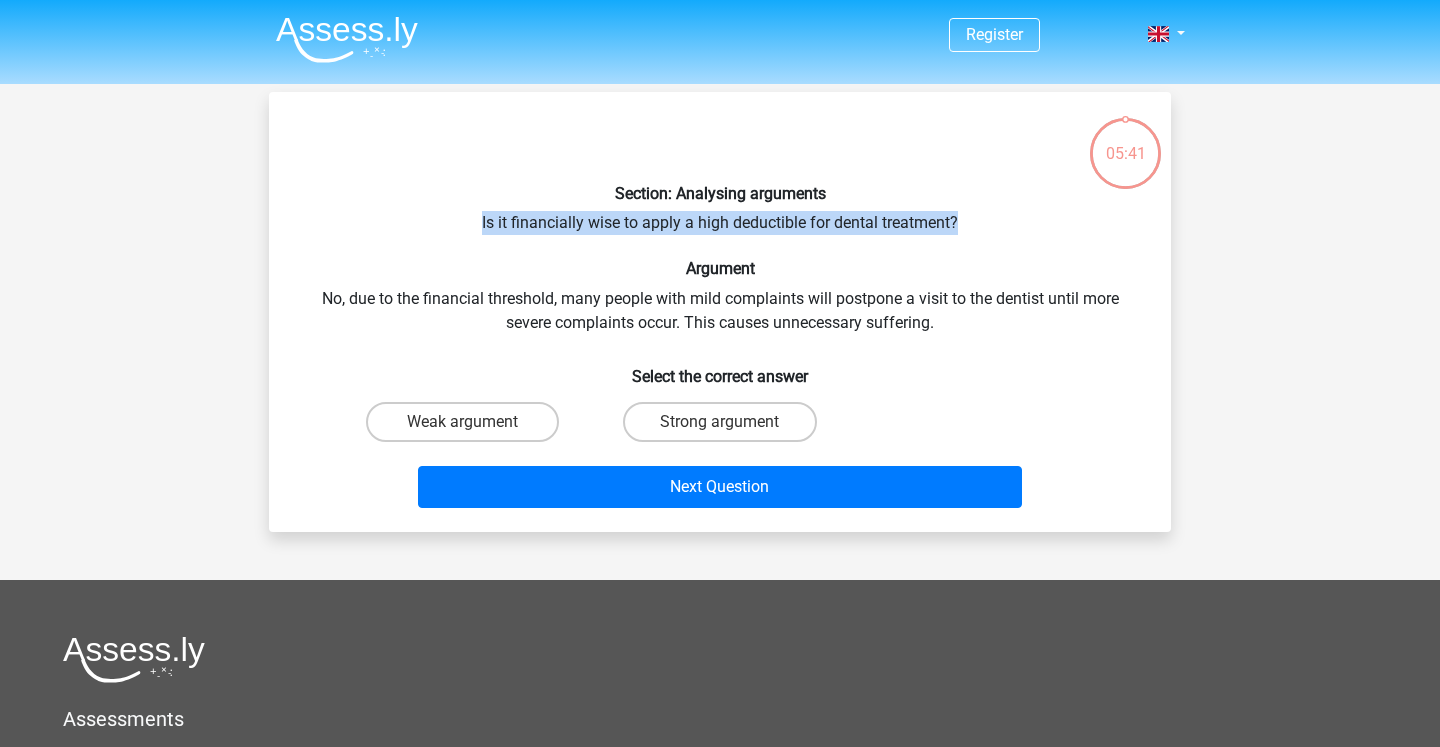 drag, startPoint x: 483, startPoint y: 225, endPoint x: 966, endPoint y: 214, distance: 483.12524 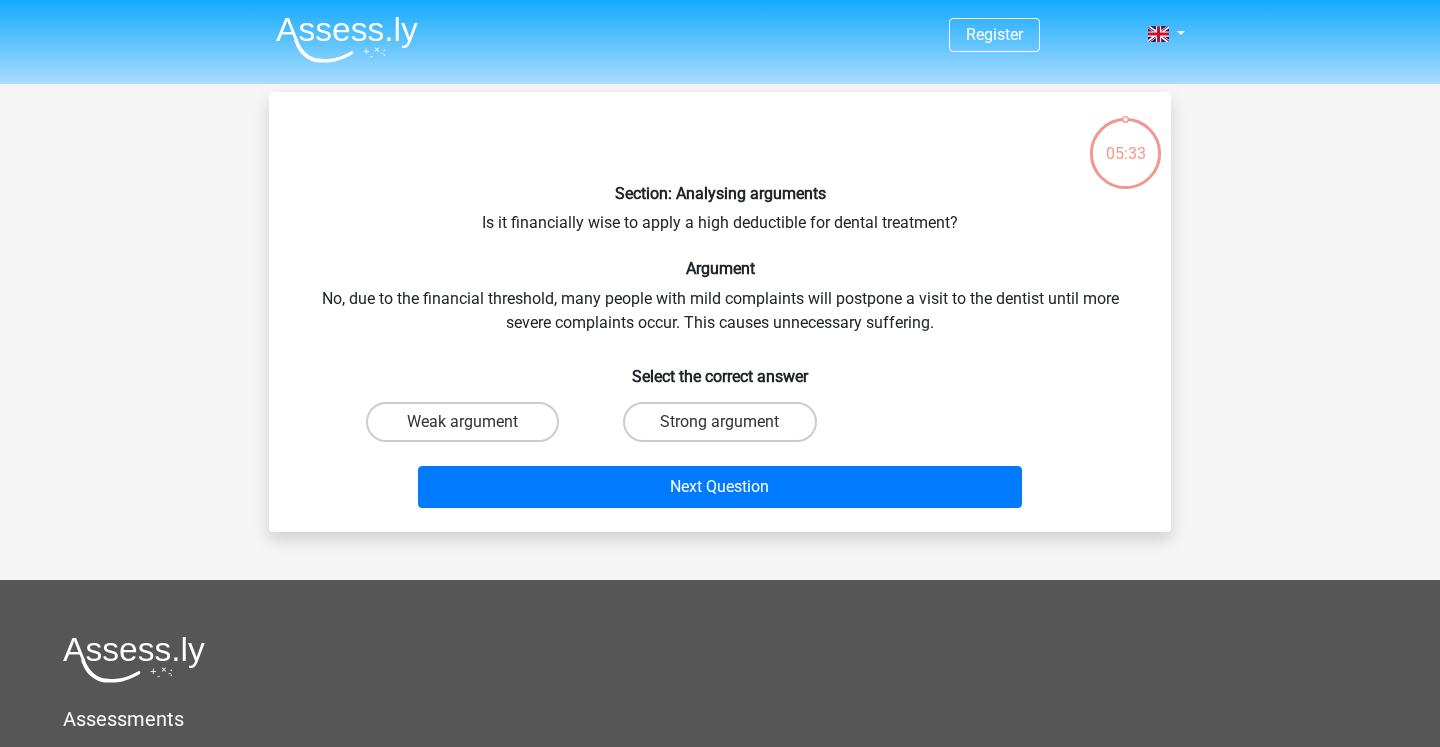 click on "Section: Analysing arguments Is it financially wise to apply a high deductible for dental treatment? Argument No, due to the financial threshold, many people with mild complaints will postpone a visit to the dentist until more severe complaints occur. This causes unnecessary suffering.
Select the correct answer
Weak argument
Strong argument" at bounding box center (720, 312) 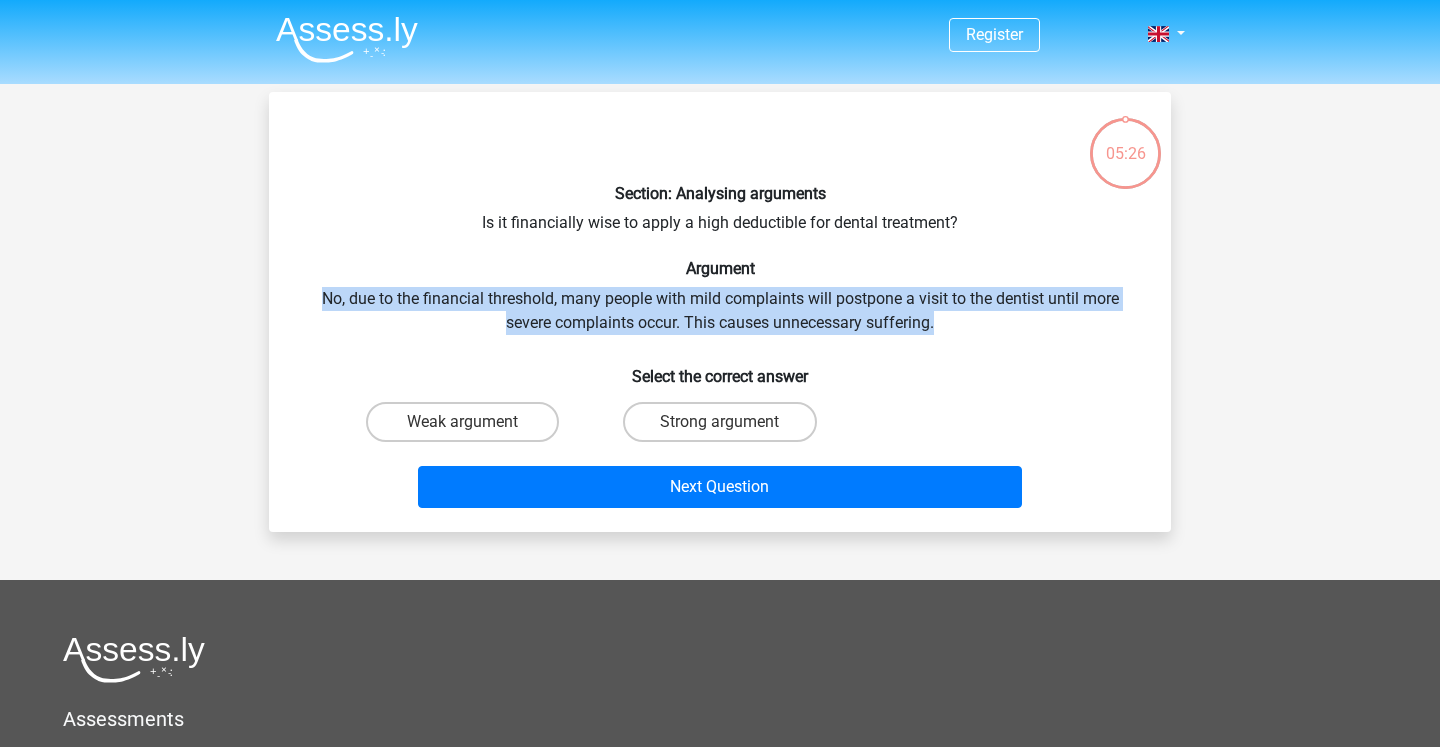 drag, startPoint x: 320, startPoint y: 298, endPoint x: 1054, endPoint y: 322, distance: 734.3923 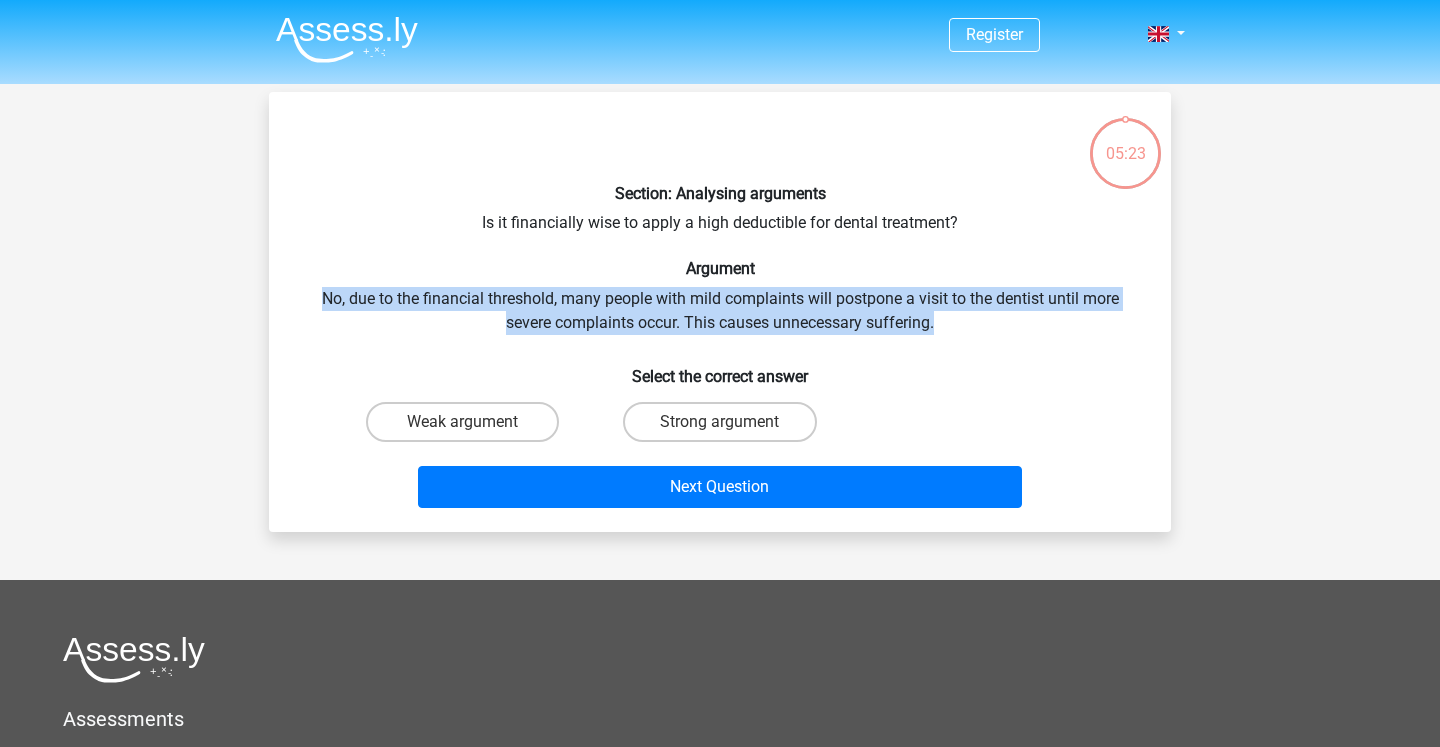 click on "Section: Analysing arguments Is it financially wise to apply a high deductible for dental treatment? Argument No, due to the financial threshold, many people with mild complaints will postpone a visit to the dentist until more severe complaints occur. This causes unnecessary suffering.
Select the correct answer
Weak argument
Strong argument" at bounding box center [720, 312] 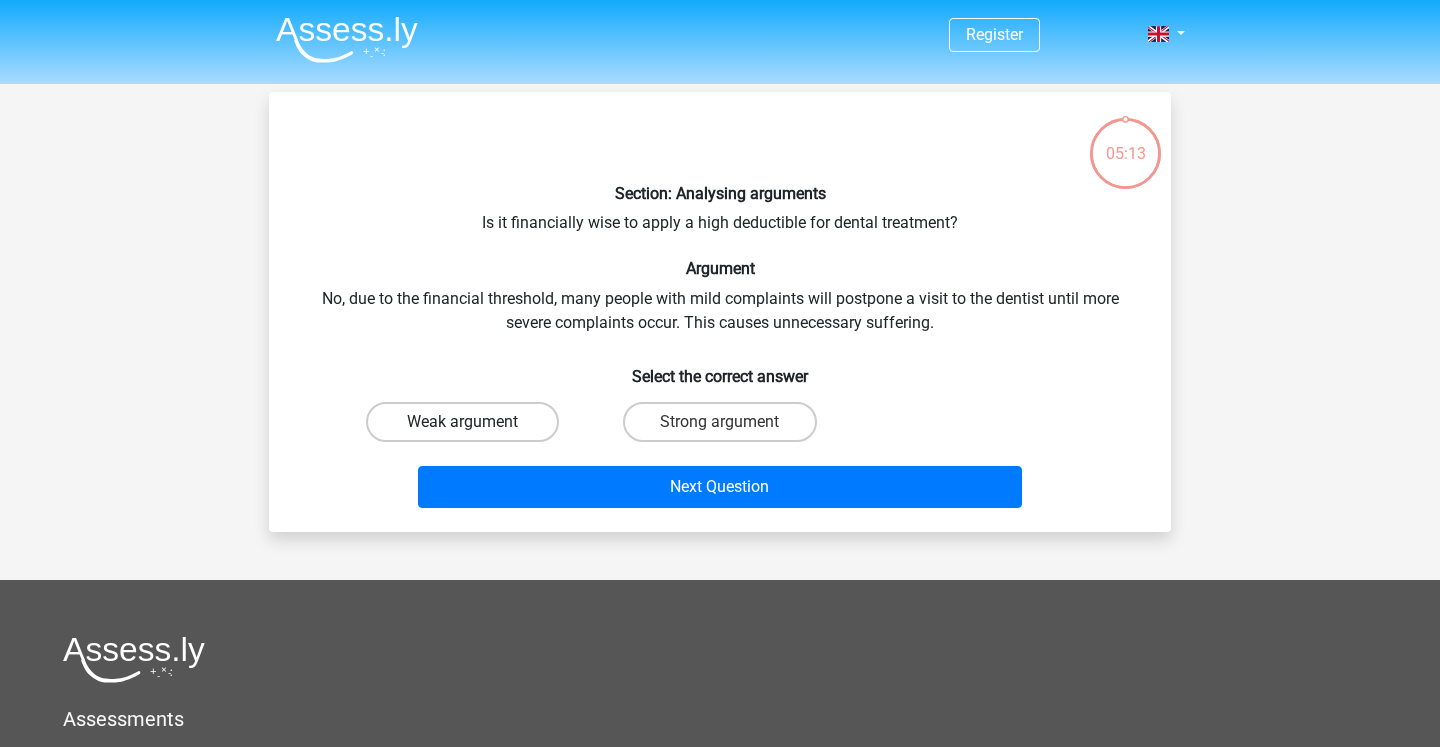 click on "Weak argument" at bounding box center (462, 422) 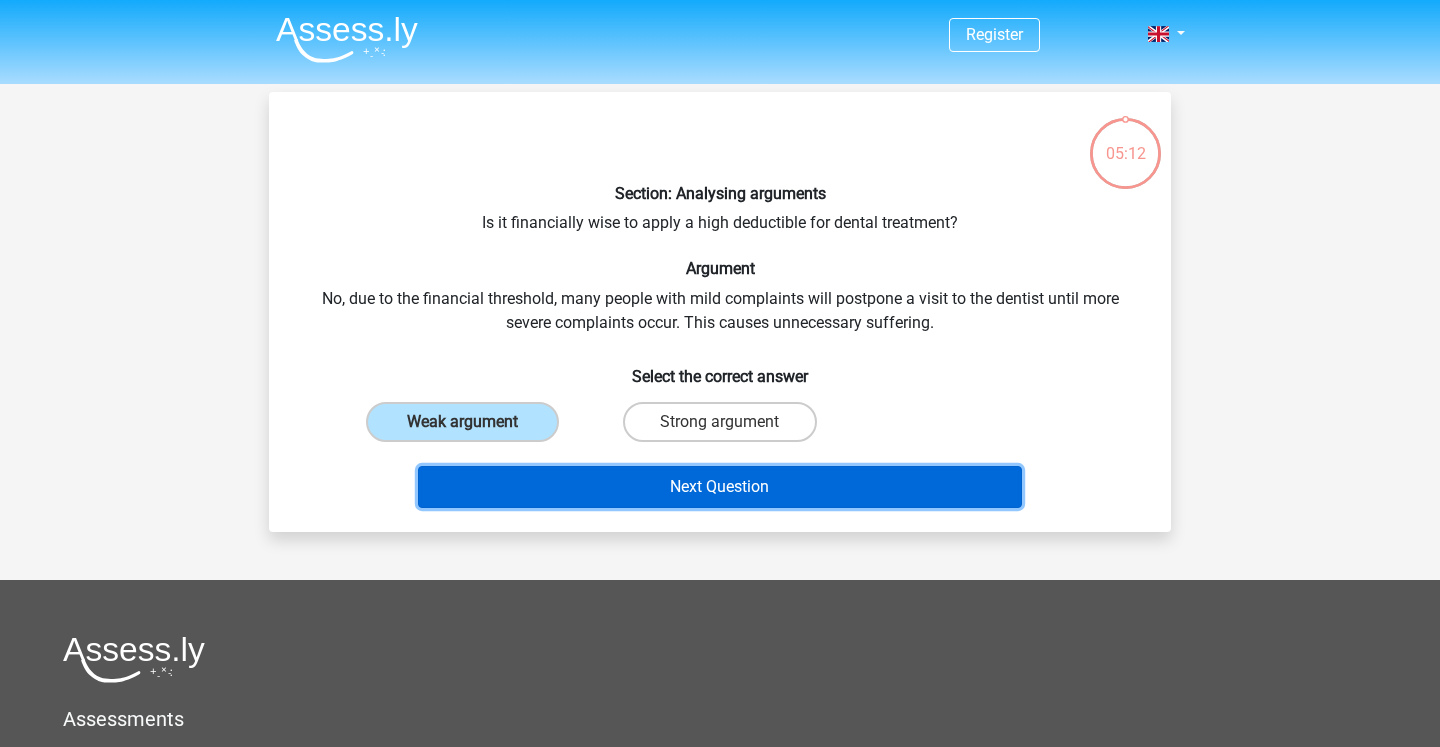 click on "Next Question" at bounding box center [720, 487] 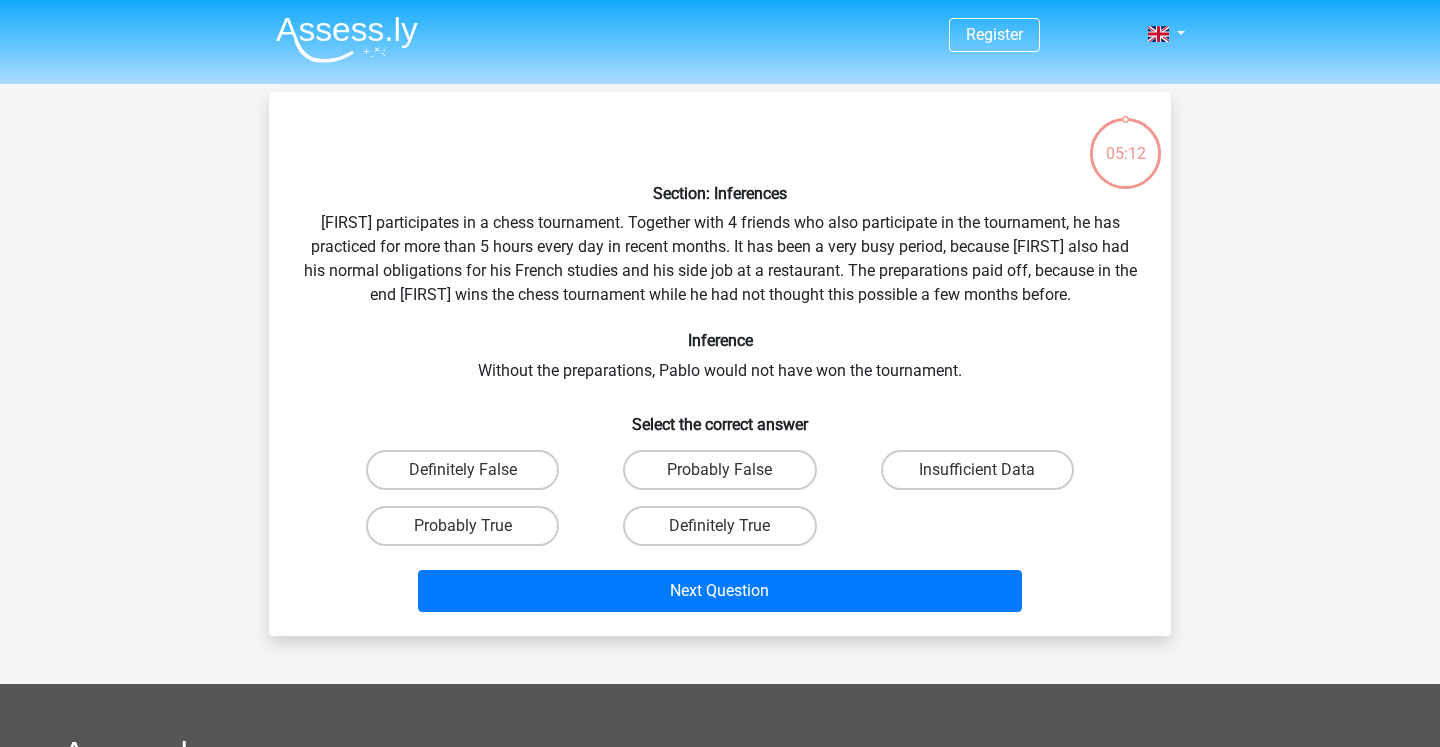 scroll, scrollTop: 92, scrollLeft: 0, axis: vertical 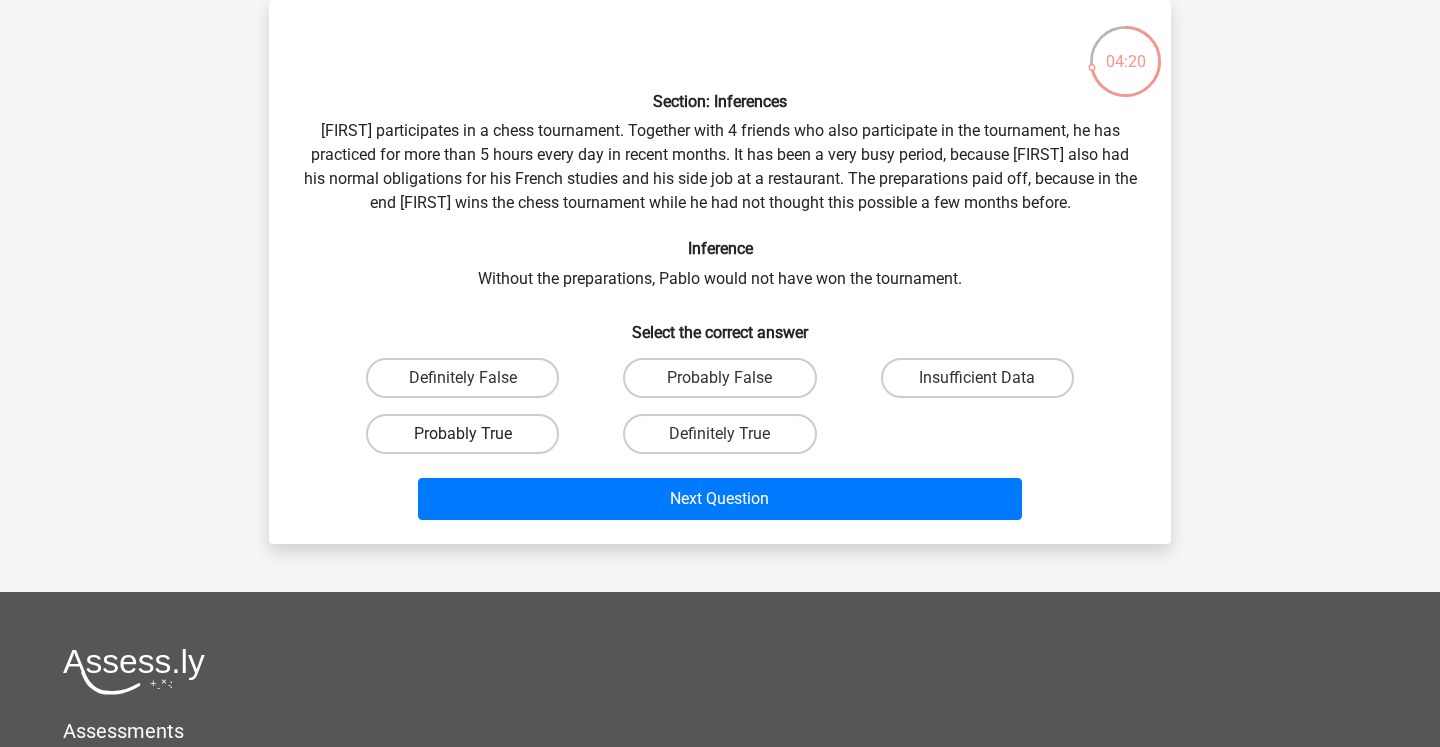 click on "Probably True" at bounding box center (462, 434) 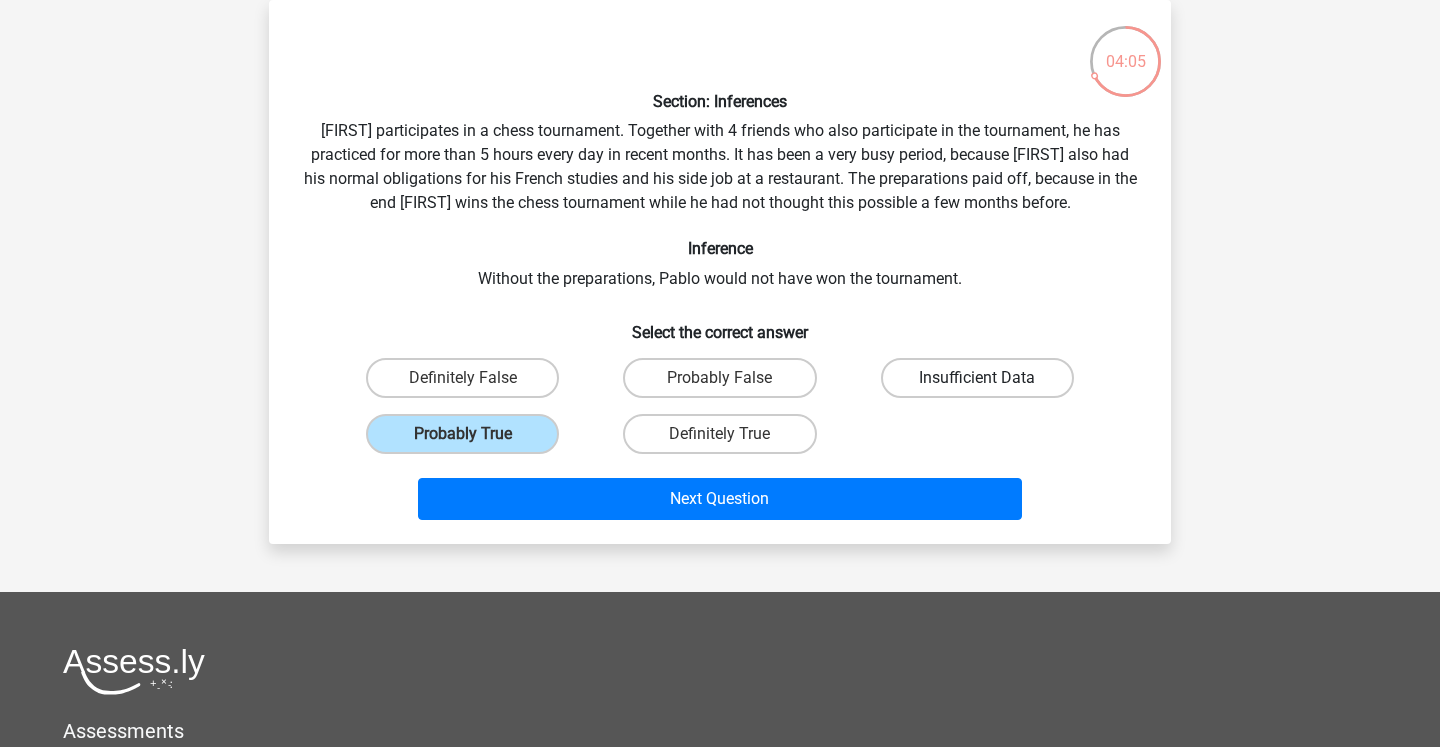 click on "Insufficient Data" at bounding box center (977, 378) 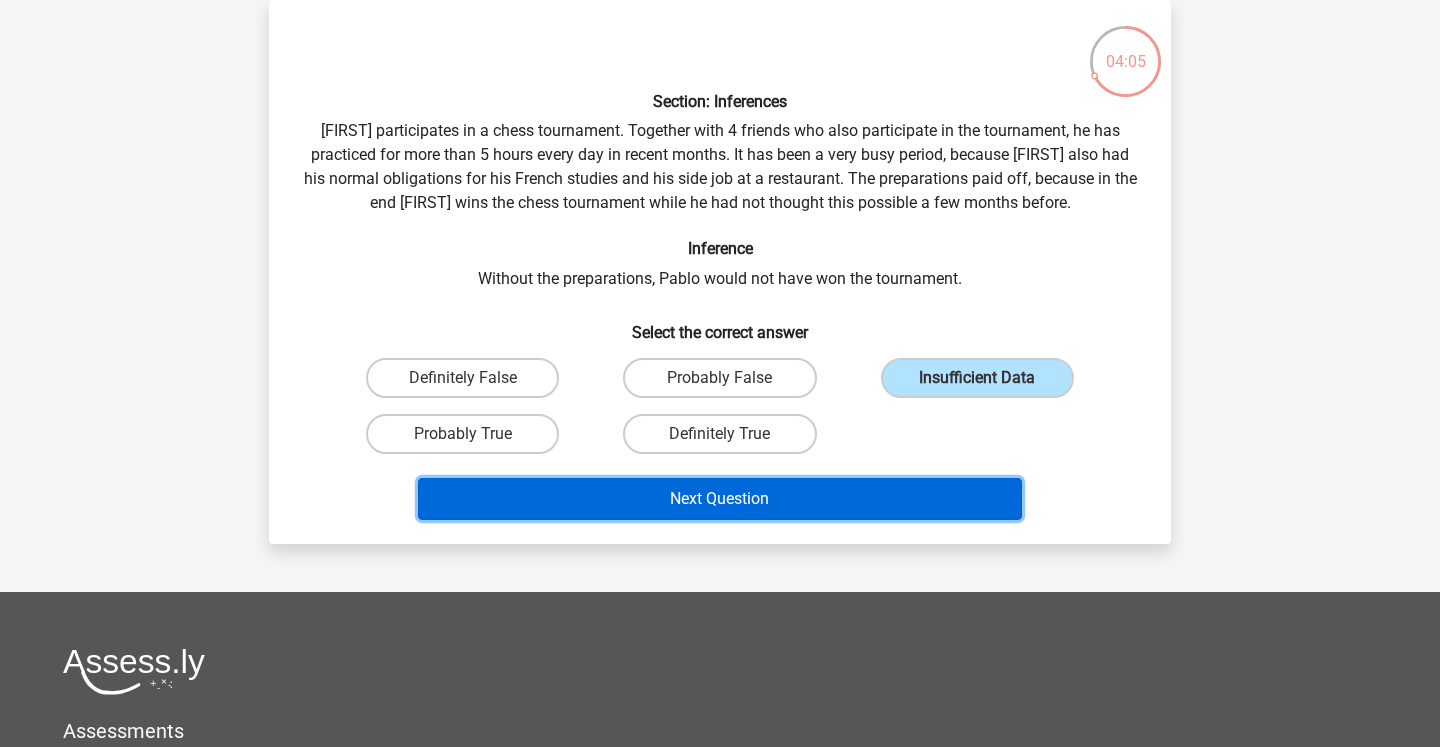 click on "Next Question" at bounding box center (720, 499) 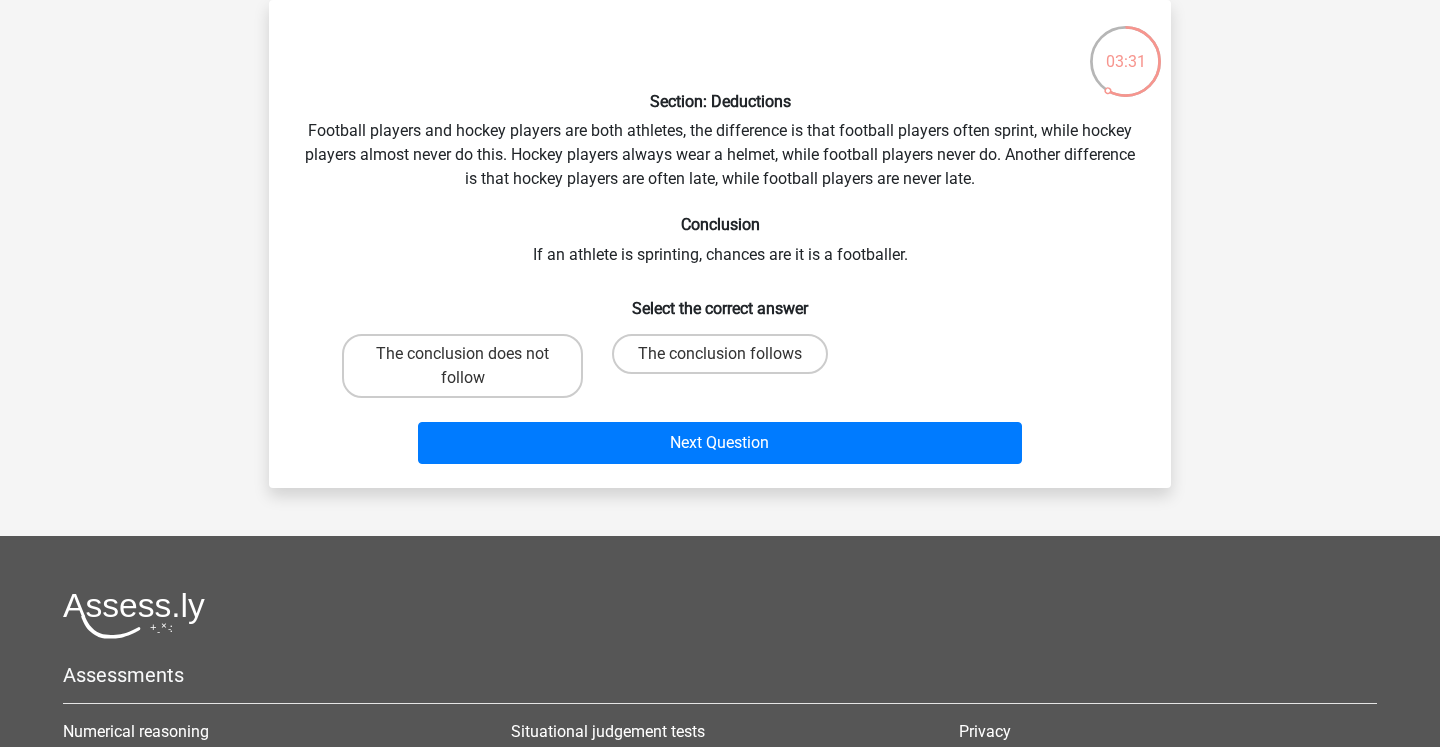 drag, startPoint x: 684, startPoint y: 127, endPoint x: 975, endPoint y: 133, distance: 291.06186 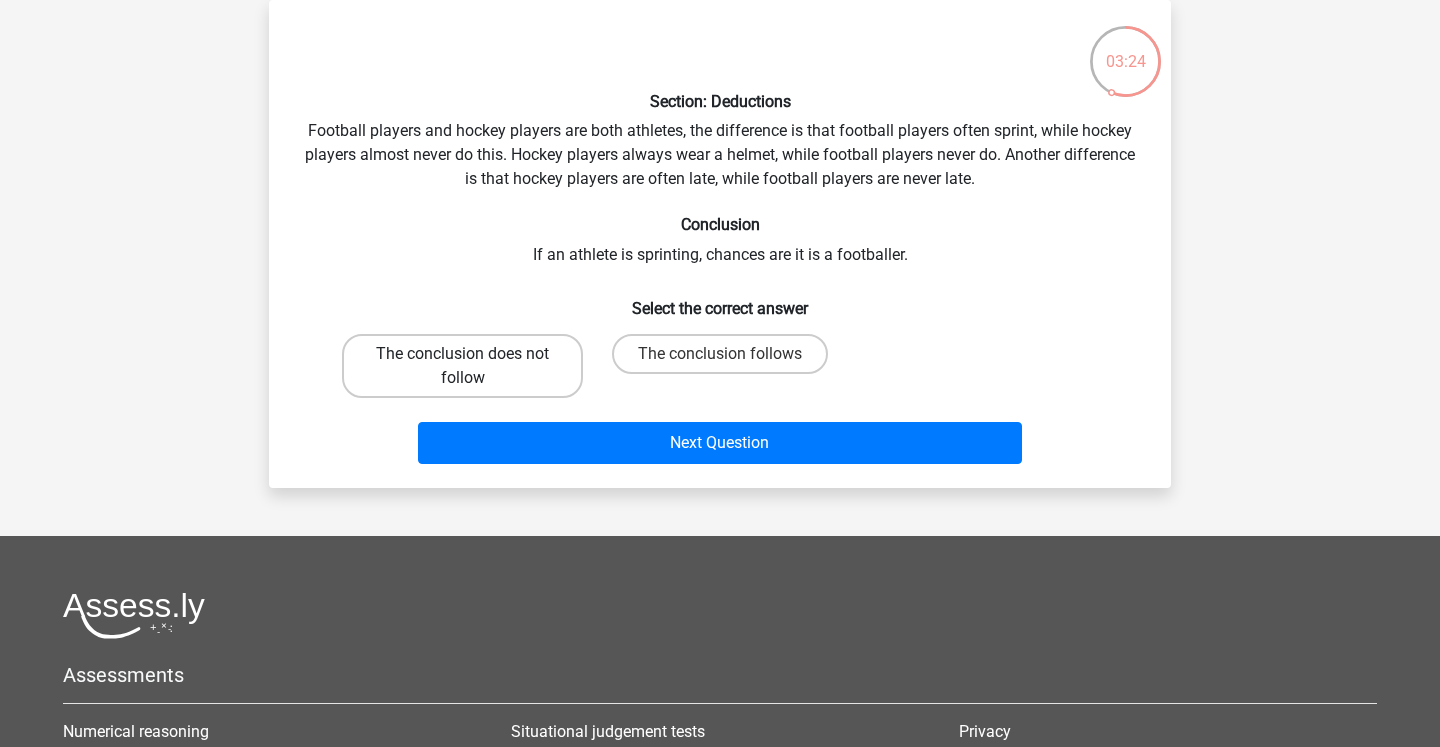 click on "The conclusion does not follow" at bounding box center [462, 366] 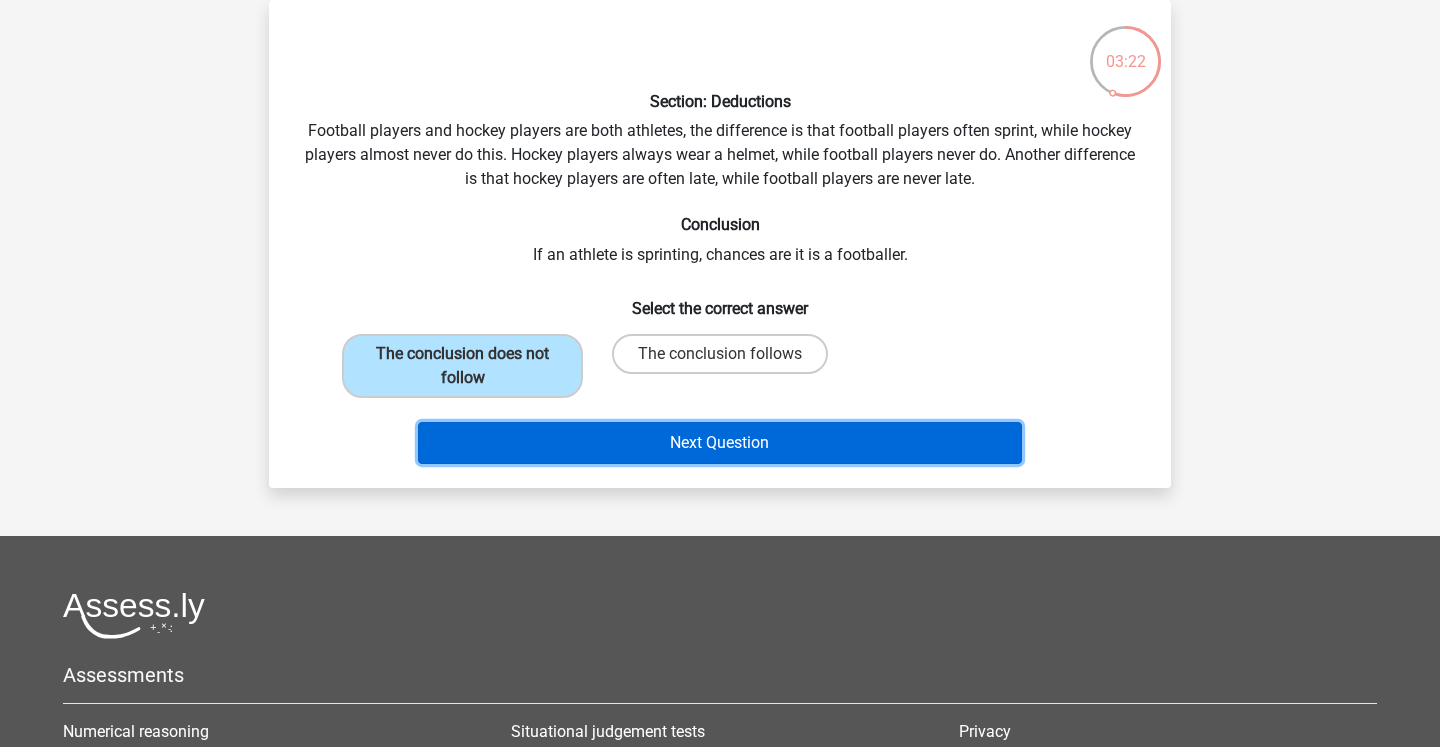 click on "Next Question" at bounding box center [720, 443] 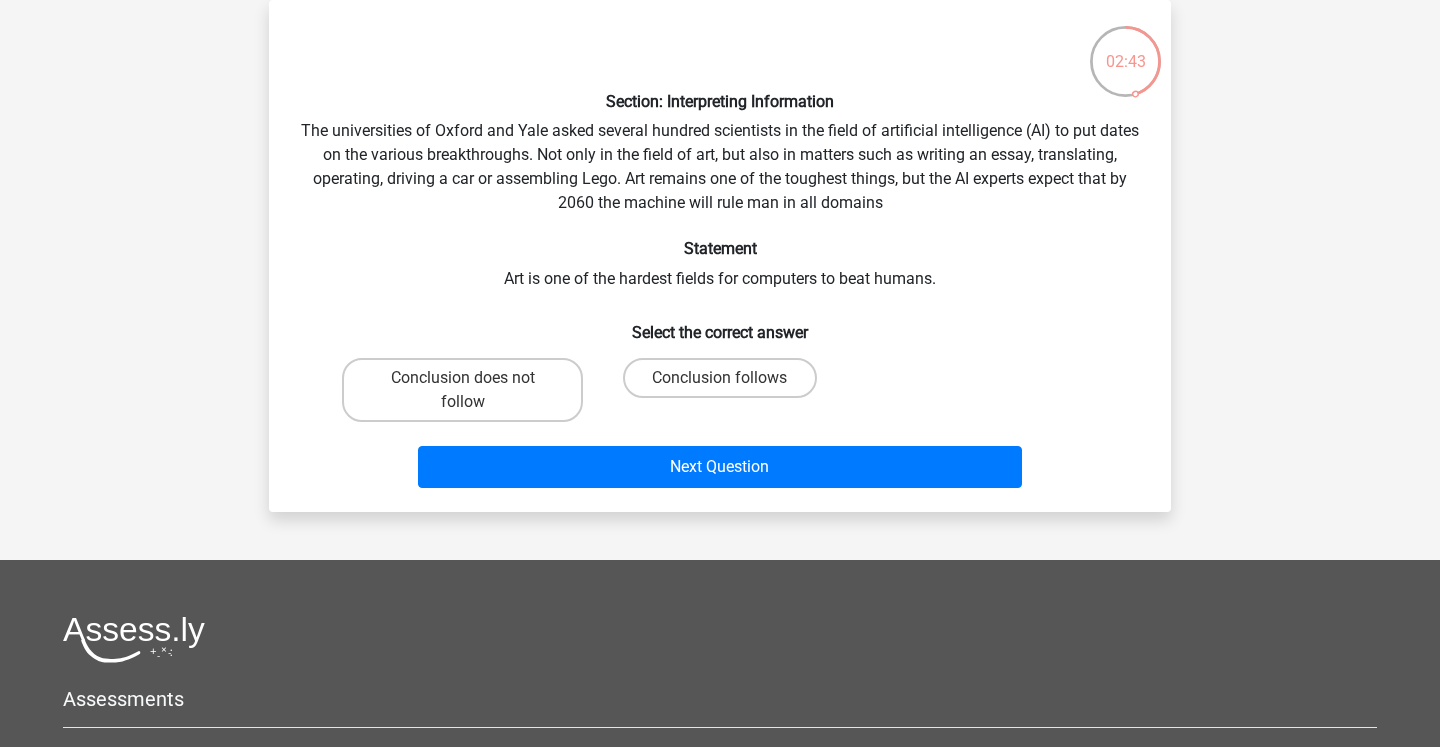 click on "Conclusion follows" at bounding box center [726, 384] 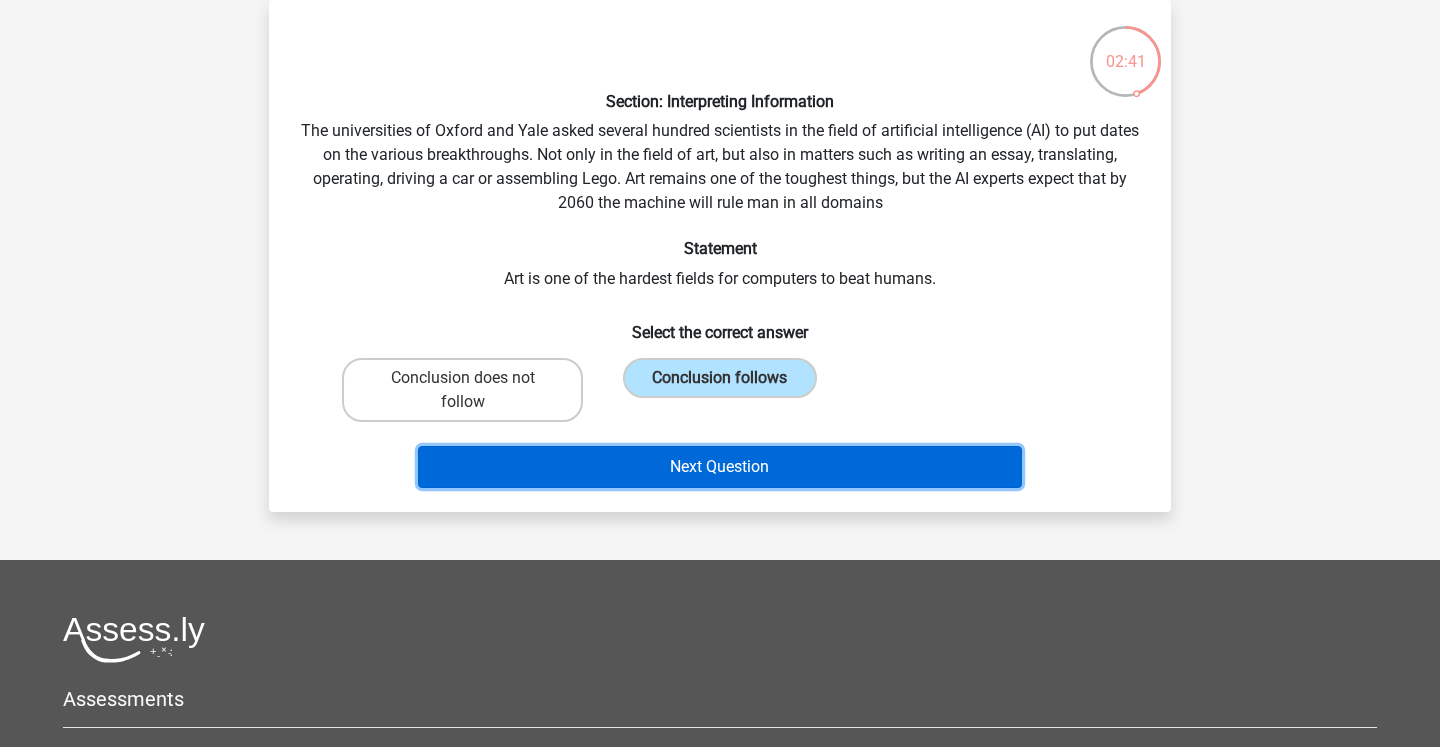click on "Next Question" at bounding box center [720, 467] 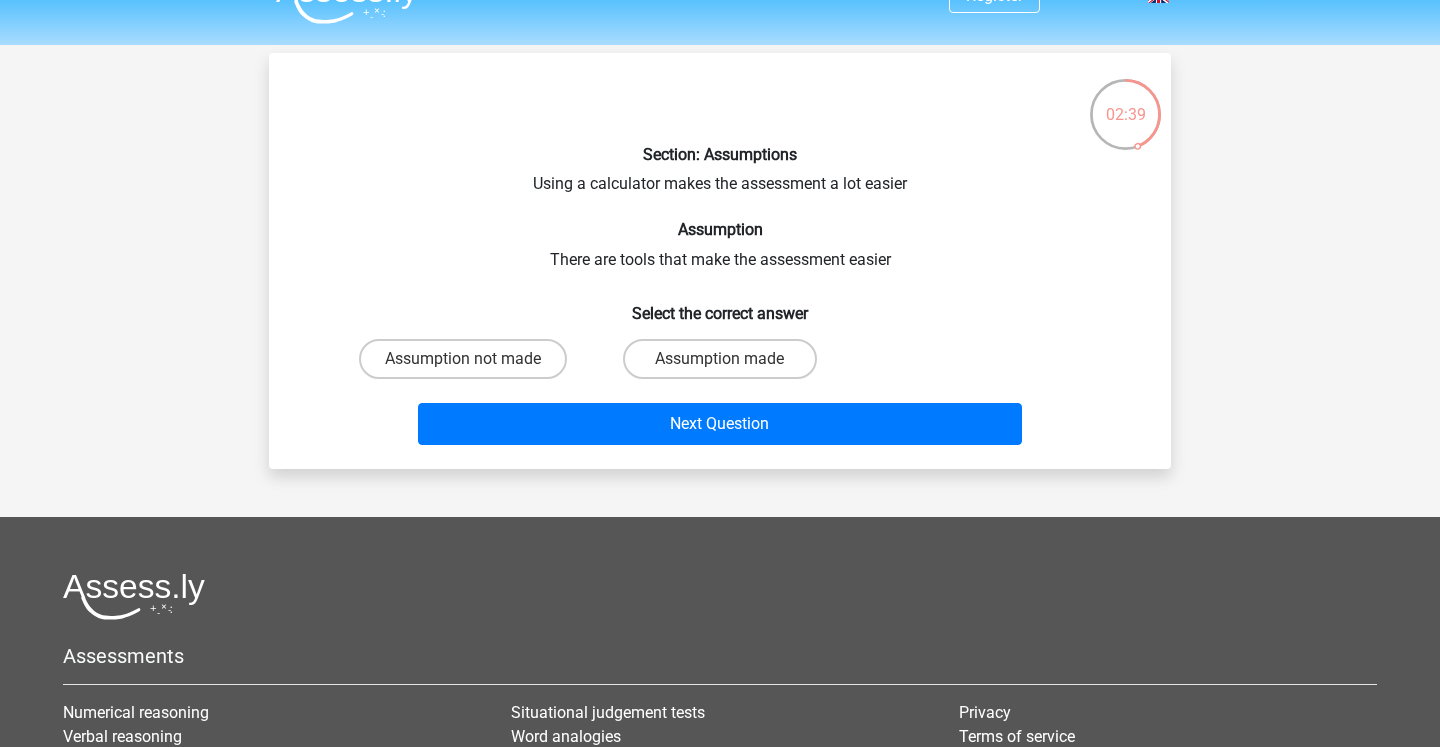 scroll, scrollTop: 0, scrollLeft: 0, axis: both 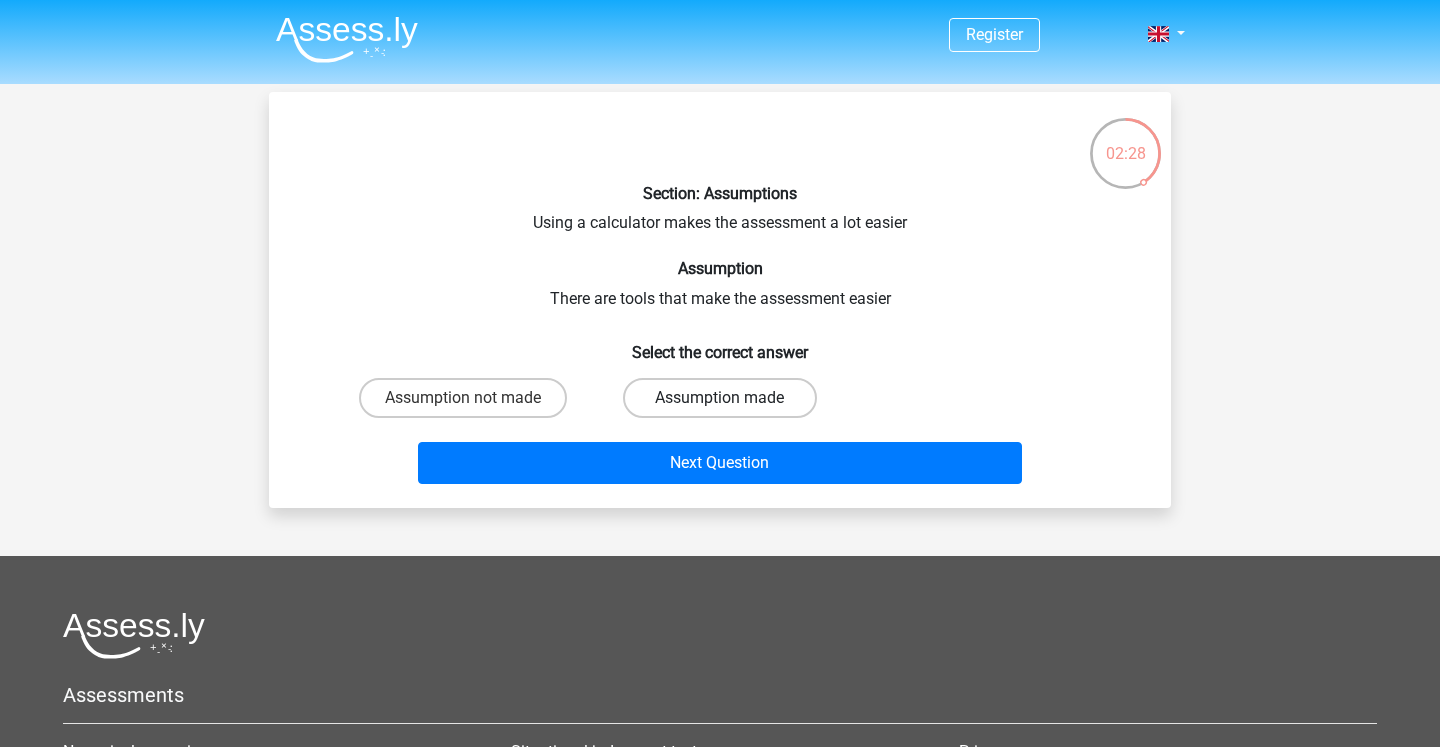 click on "Assumption made" at bounding box center [719, 398] 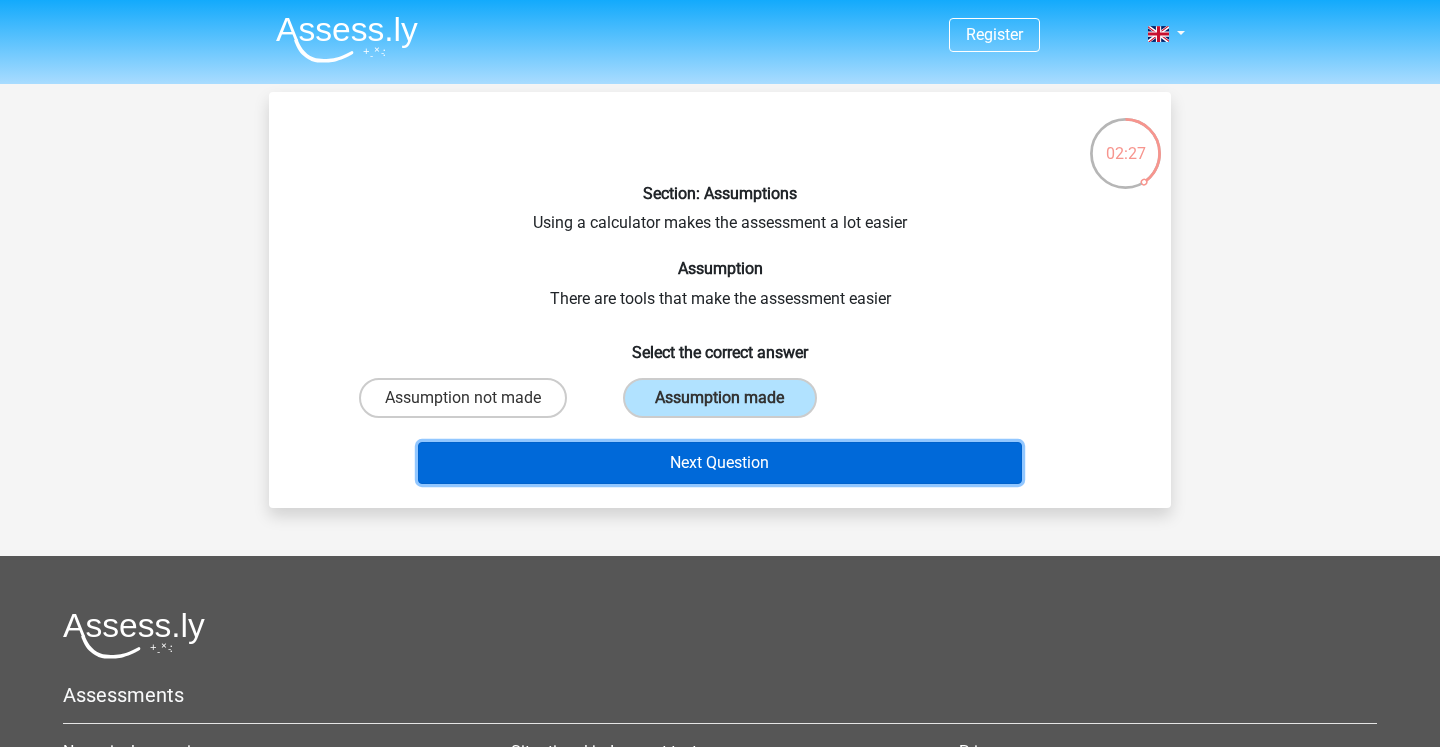 click on "Next Question" at bounding box center (720, 463) 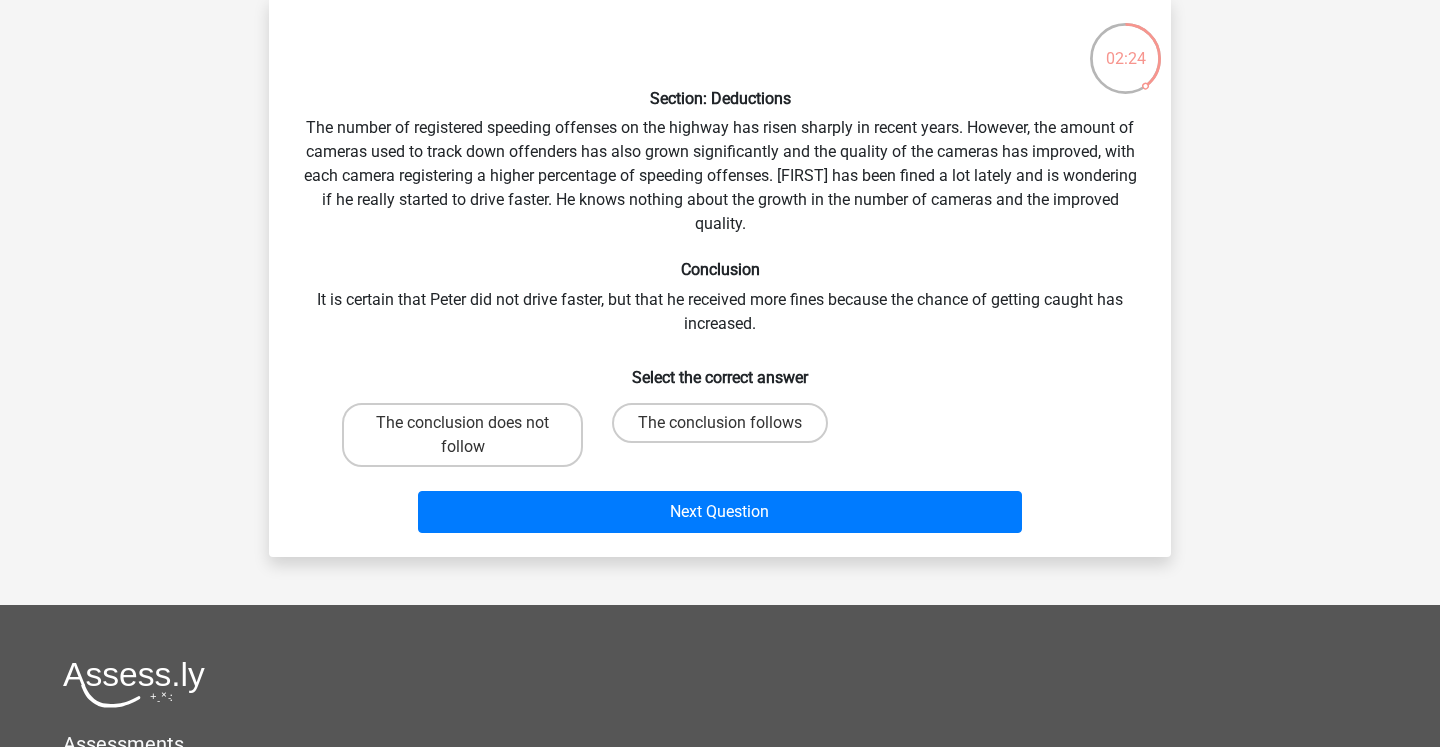 scroll, scrollTop: 96, scrollLeft: 0, axis: vertical 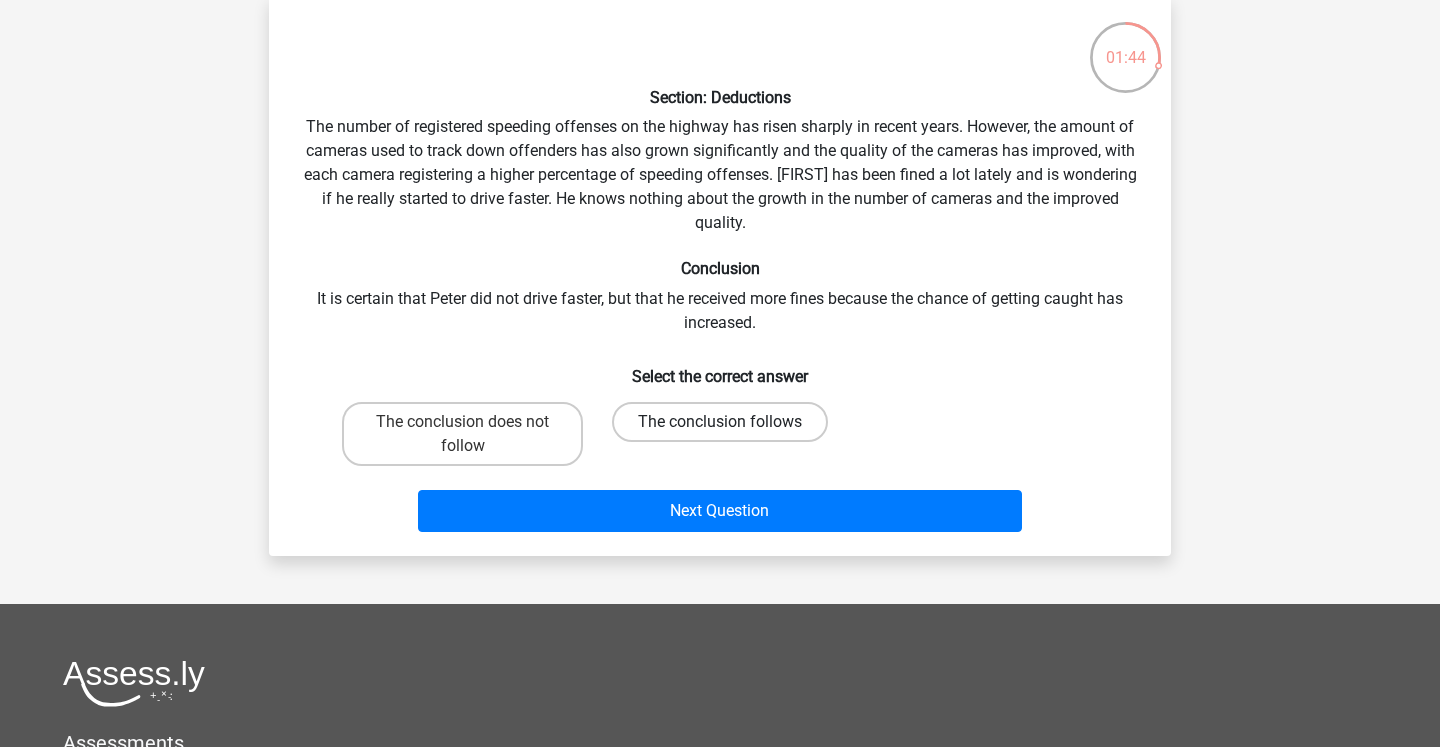 click on "The conclusion follows" at bounding box center (720, 422) 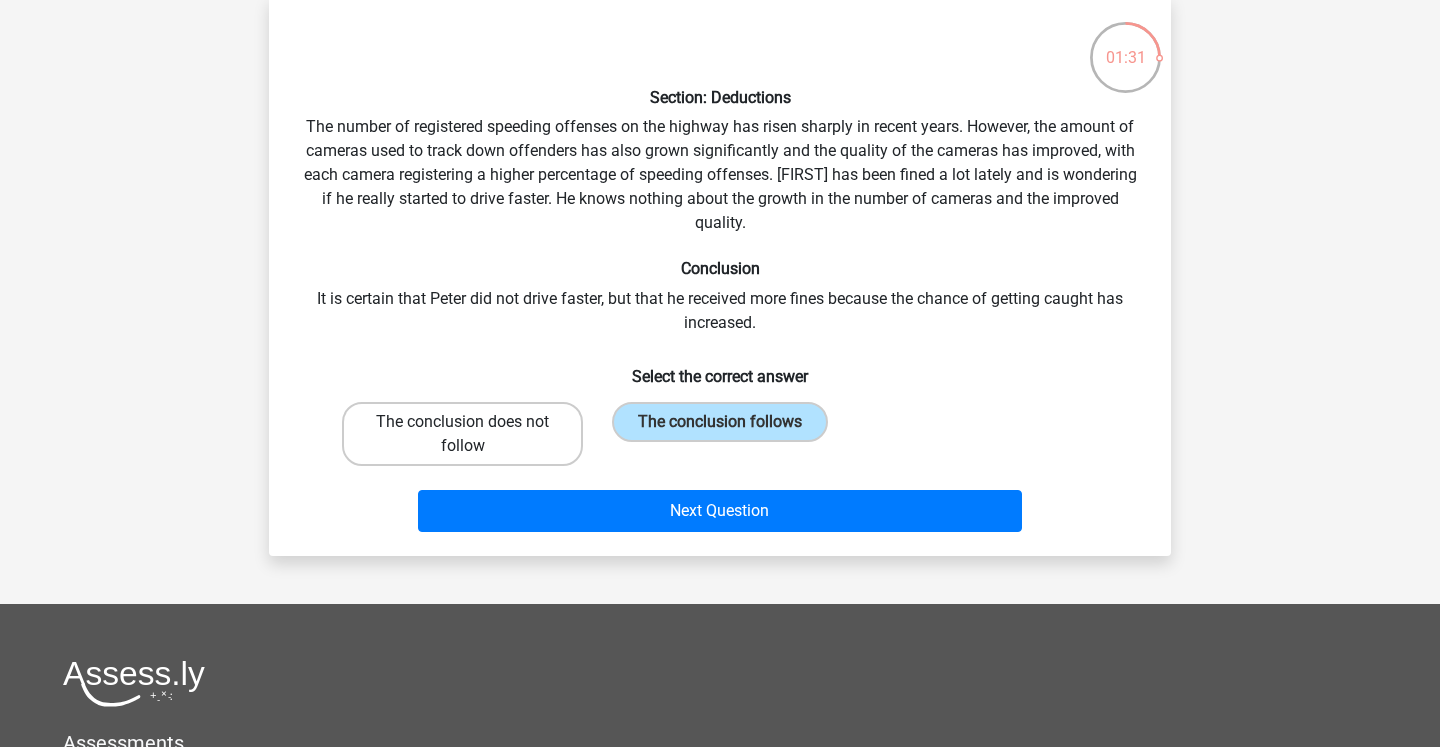 click on "The conclusion does not follow" at bounding box center (462, 434) 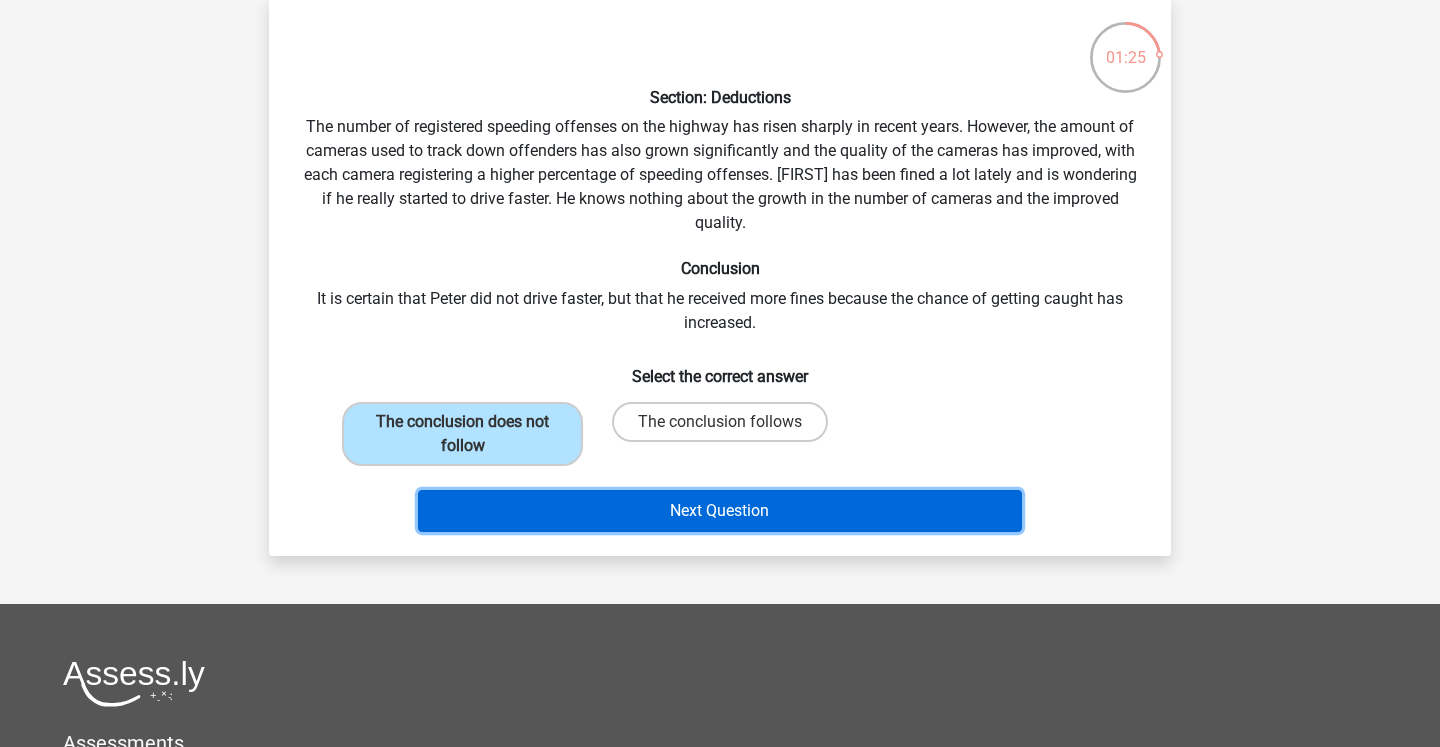 click on "Next Question" at bounding box center (720, 511) 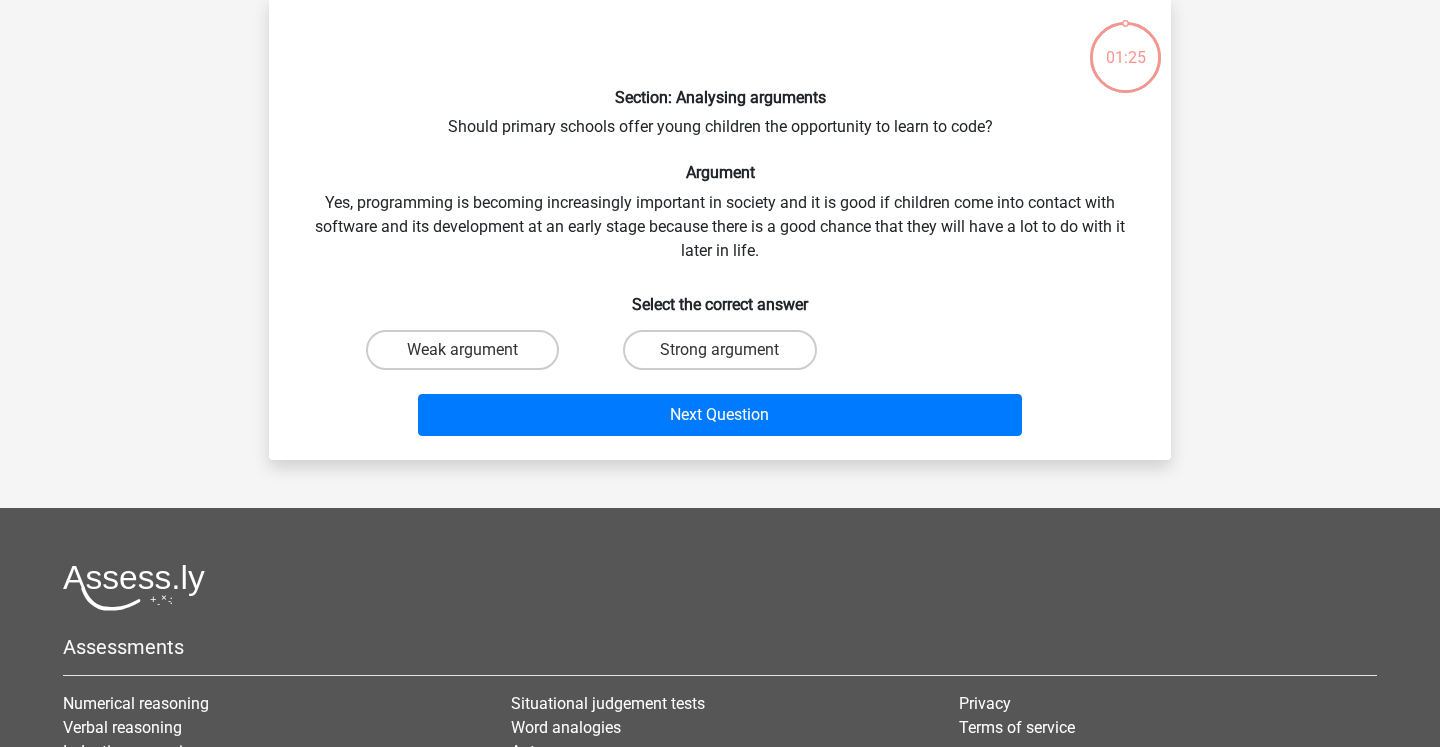 scroll, scrollTop: 92, scrollLeft: 0, axis: vertical 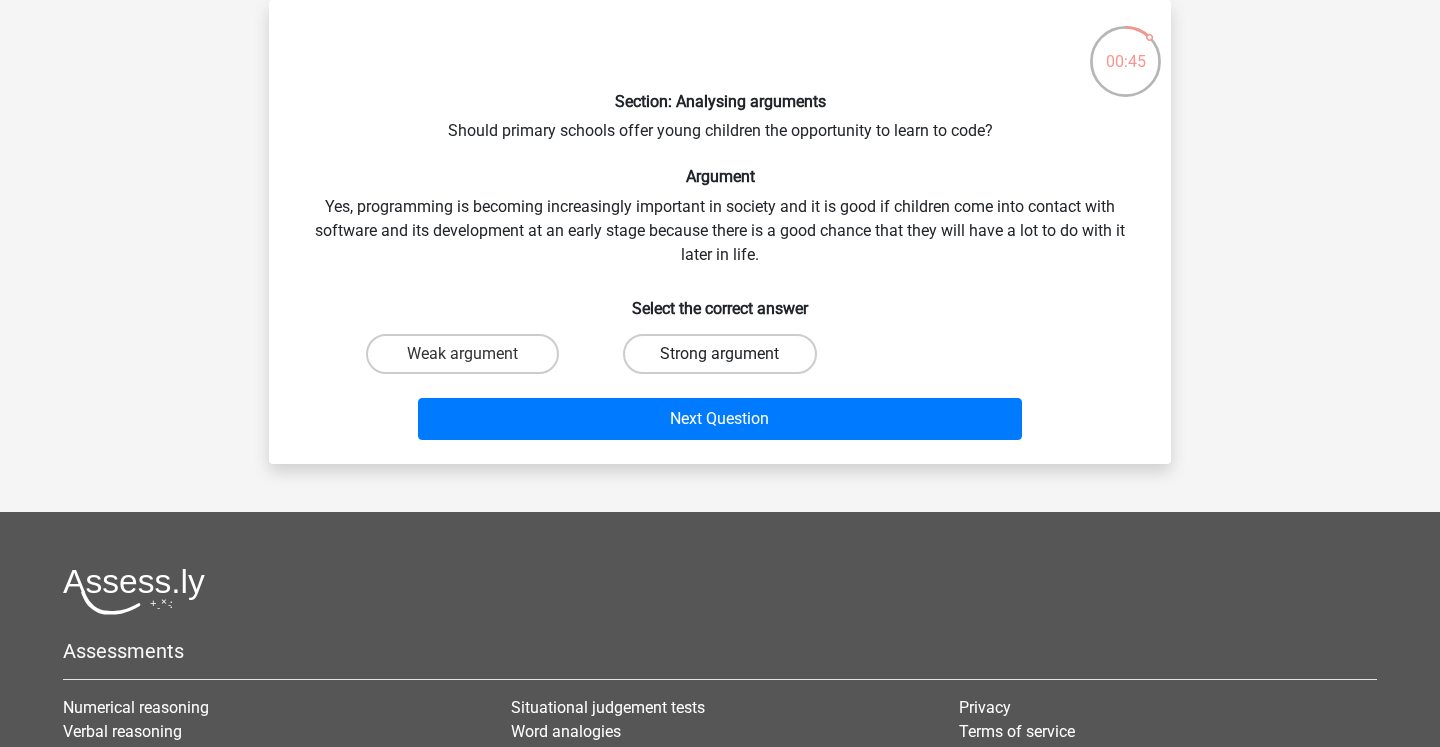 click on "Strong argument" at bounding box center (719, 354) 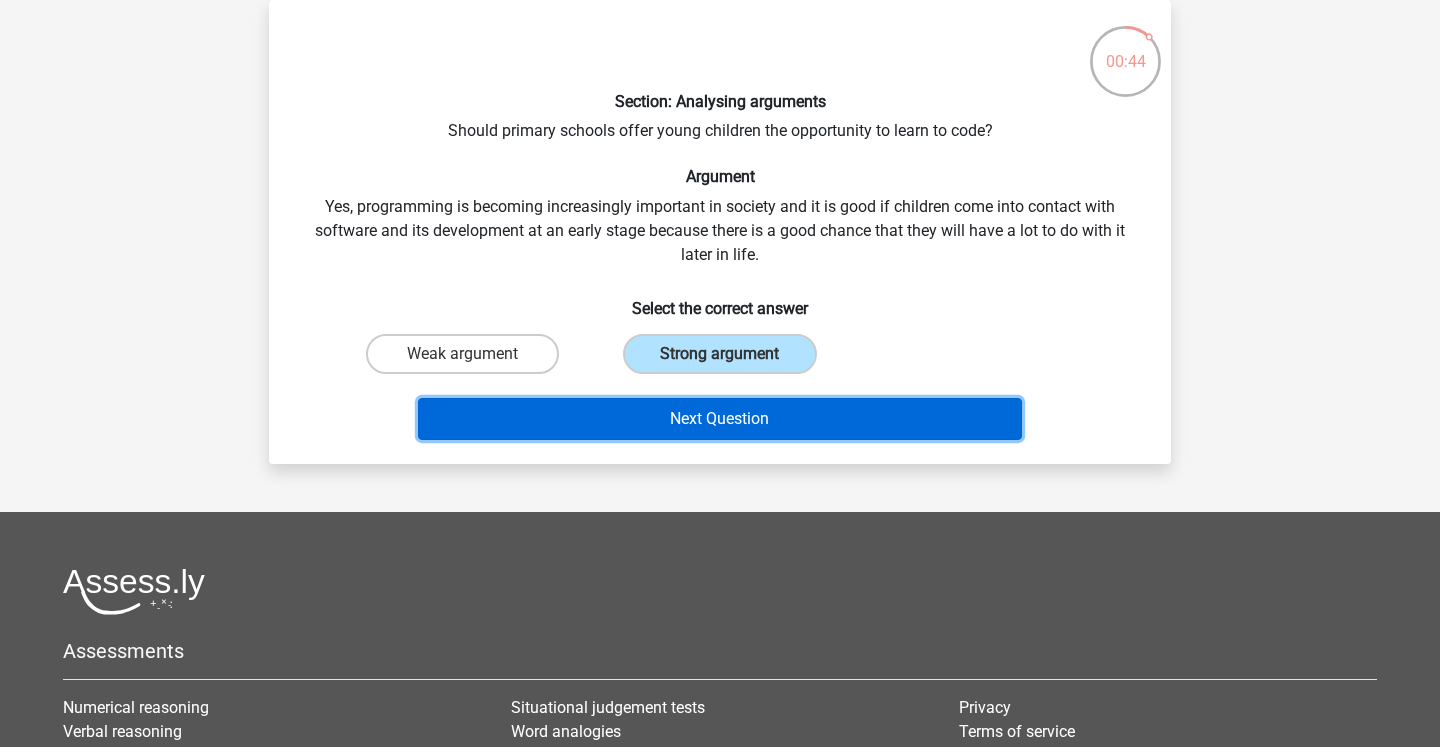 click on "Next Question" at bounding box center [720, 419] 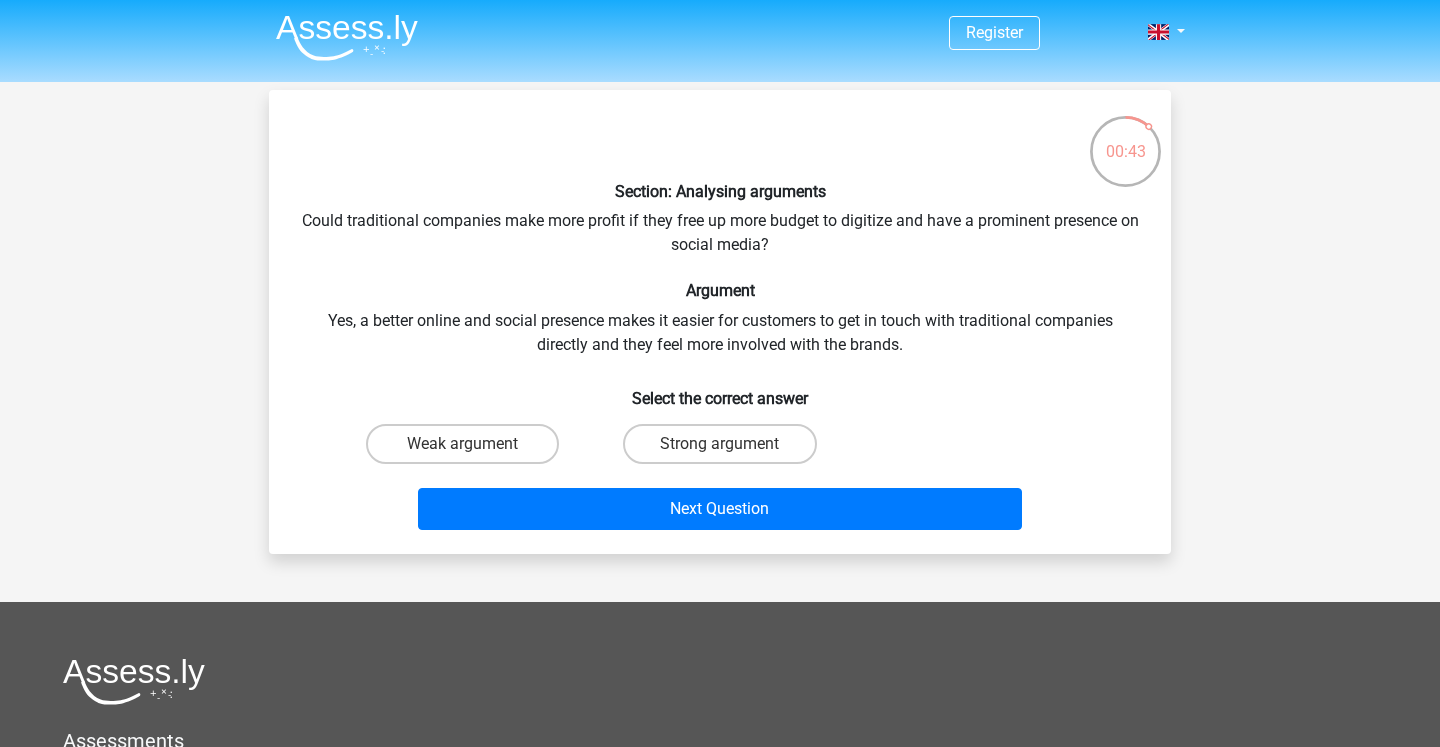 scroll, scrollTop: 0, scrollLeft: 0, axis: both 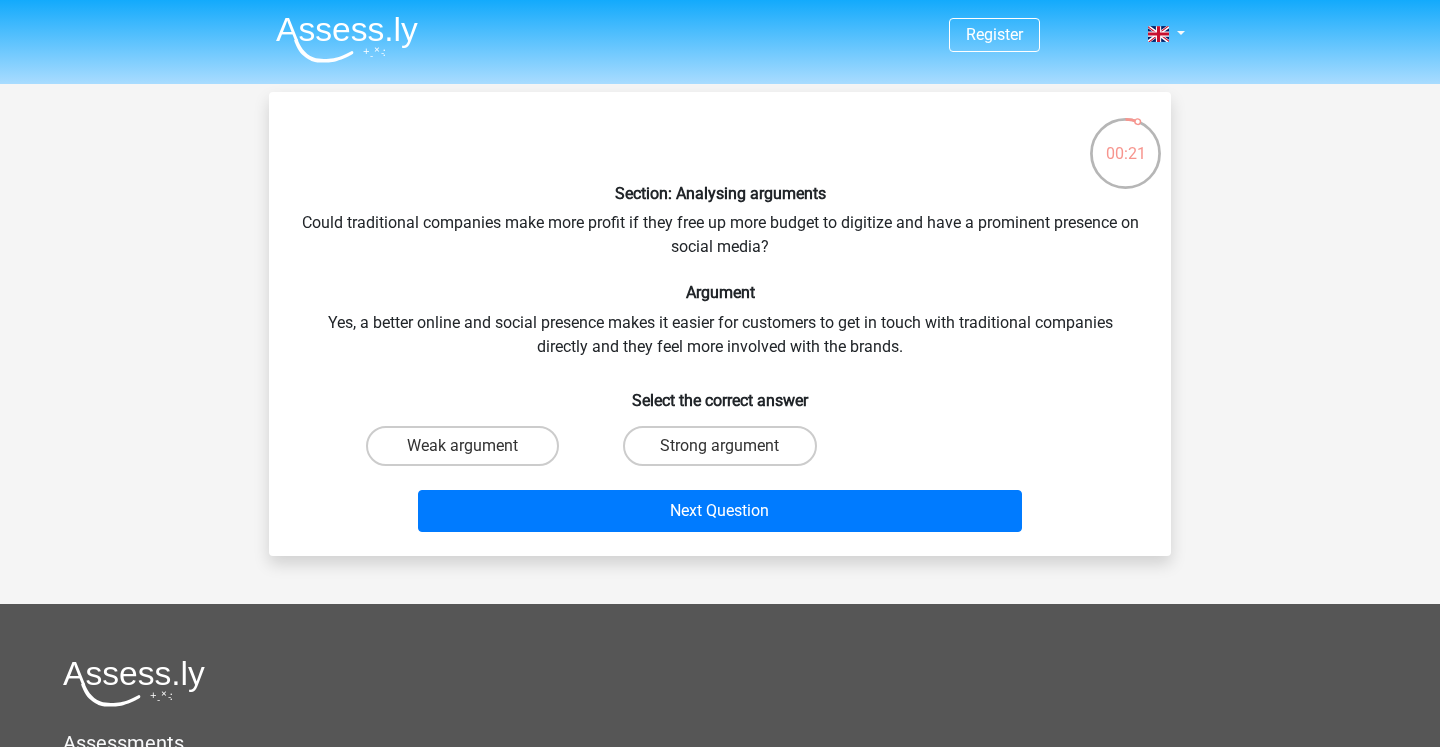 click on "Select the correct answer" at bounding box center [720, 392] 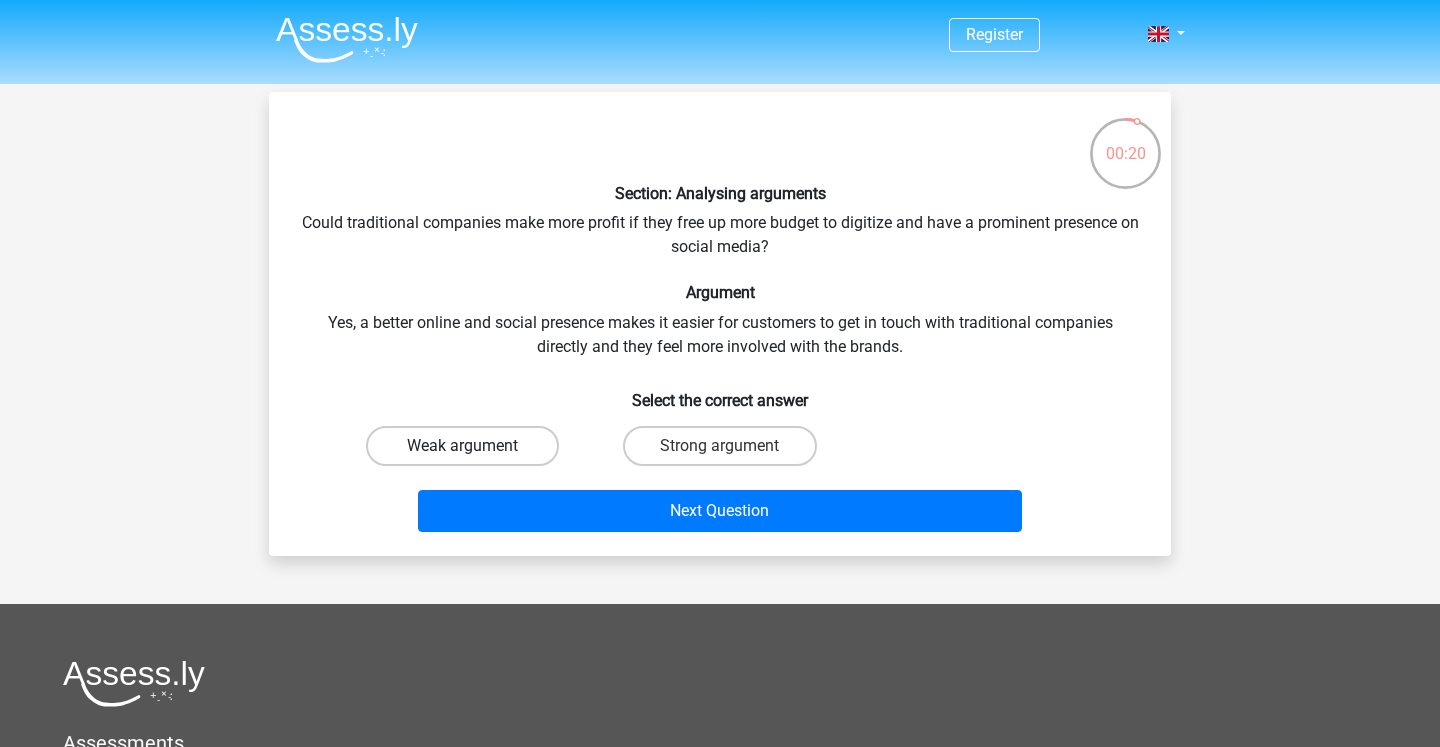 click on "Weak argument" at bounding box center (462, 446) 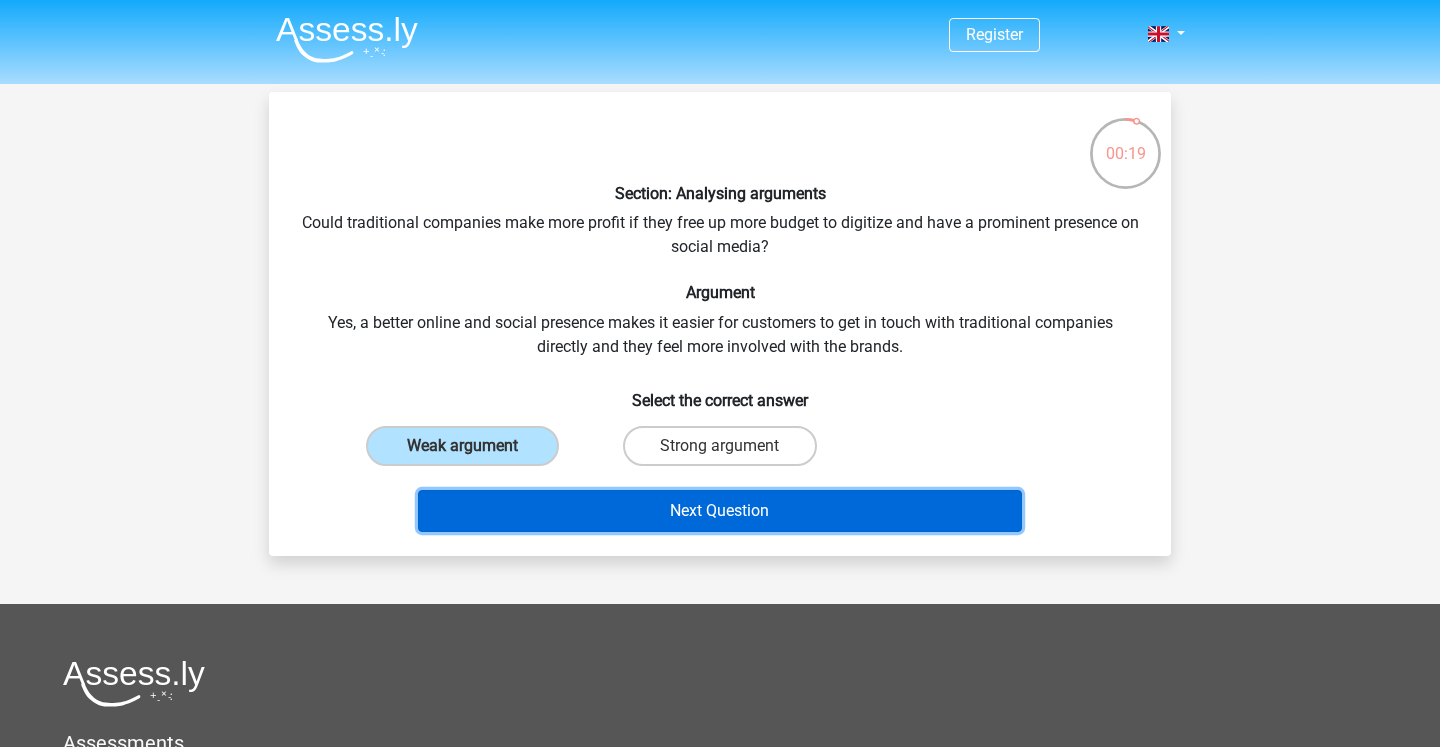 click on "Next Question" at bounding box center (720, 511) 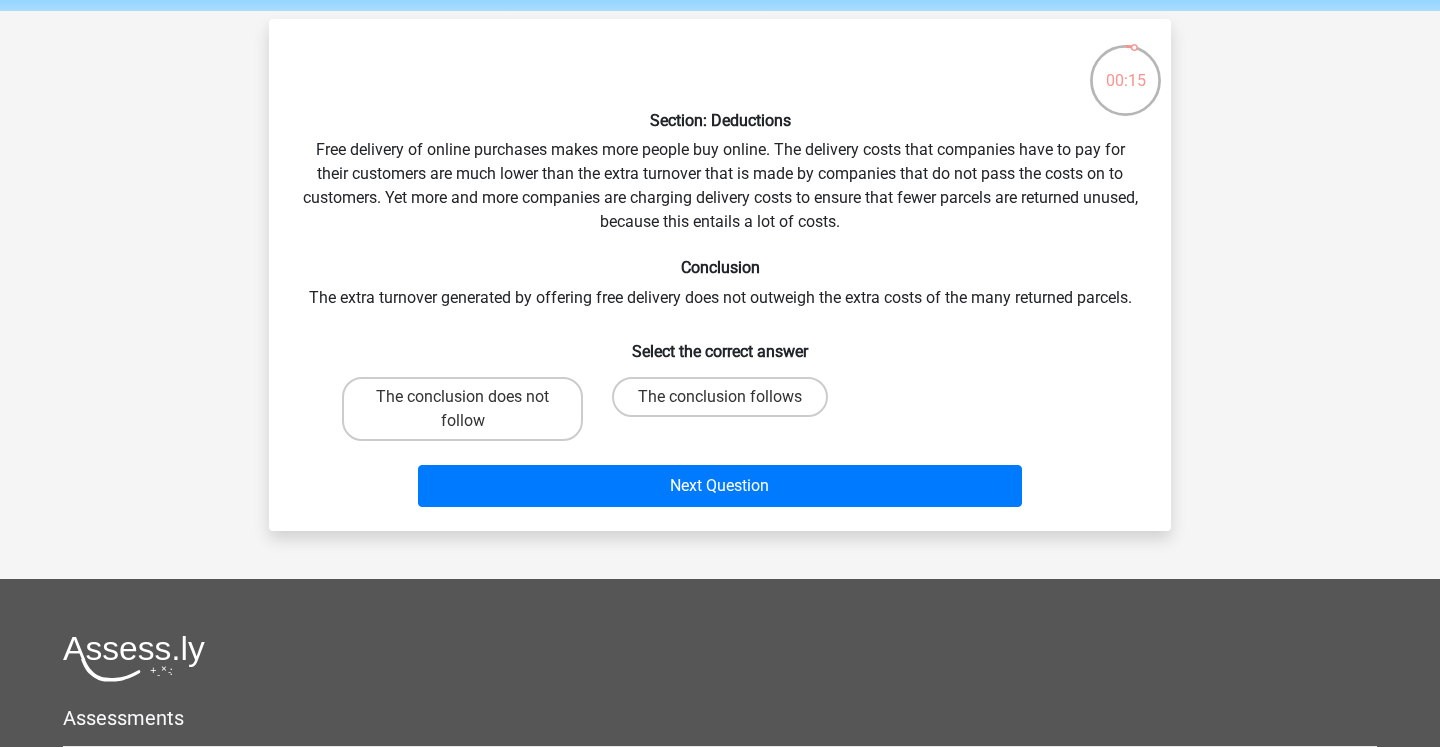scroll, scrollTop: 0, scrollLeft: 0, axis: both 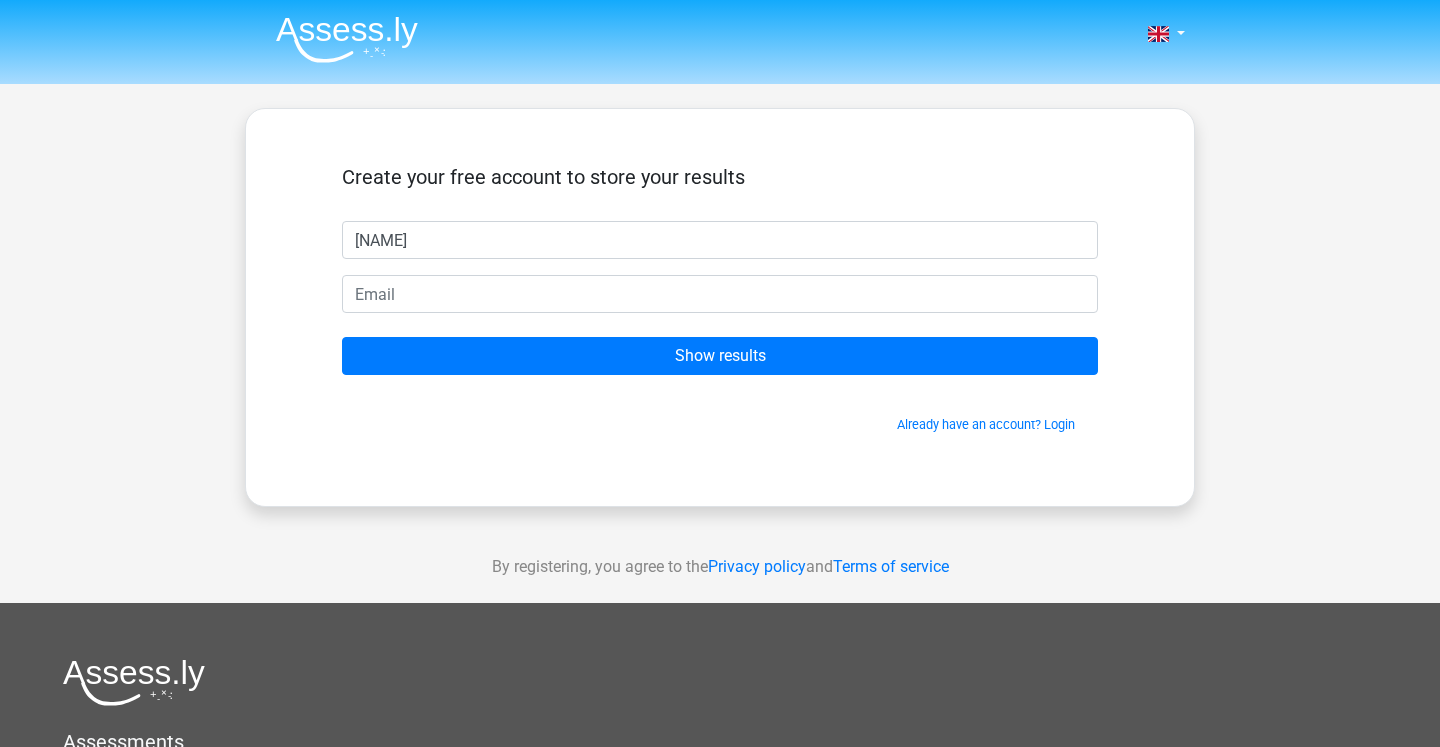type on "[NAME]" 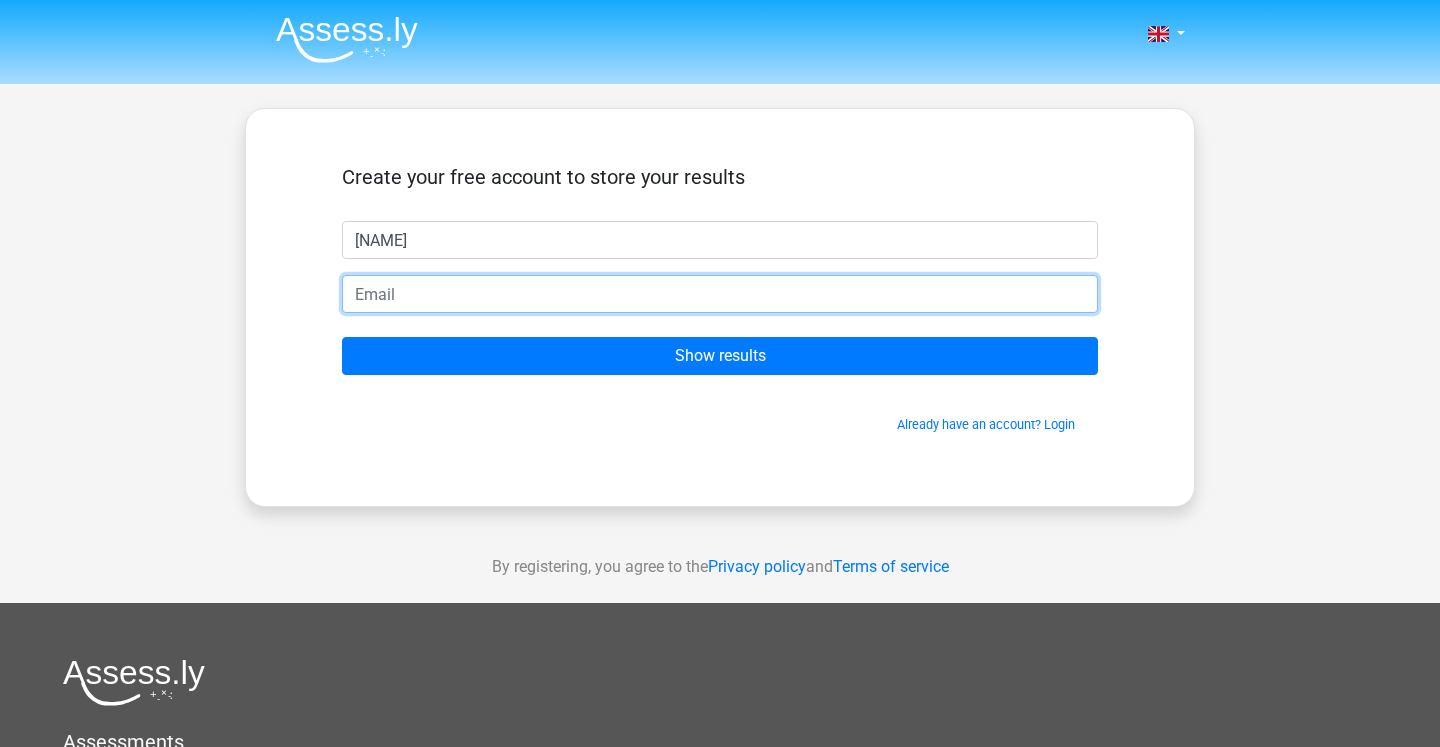 click at bounding box center (720, 294) 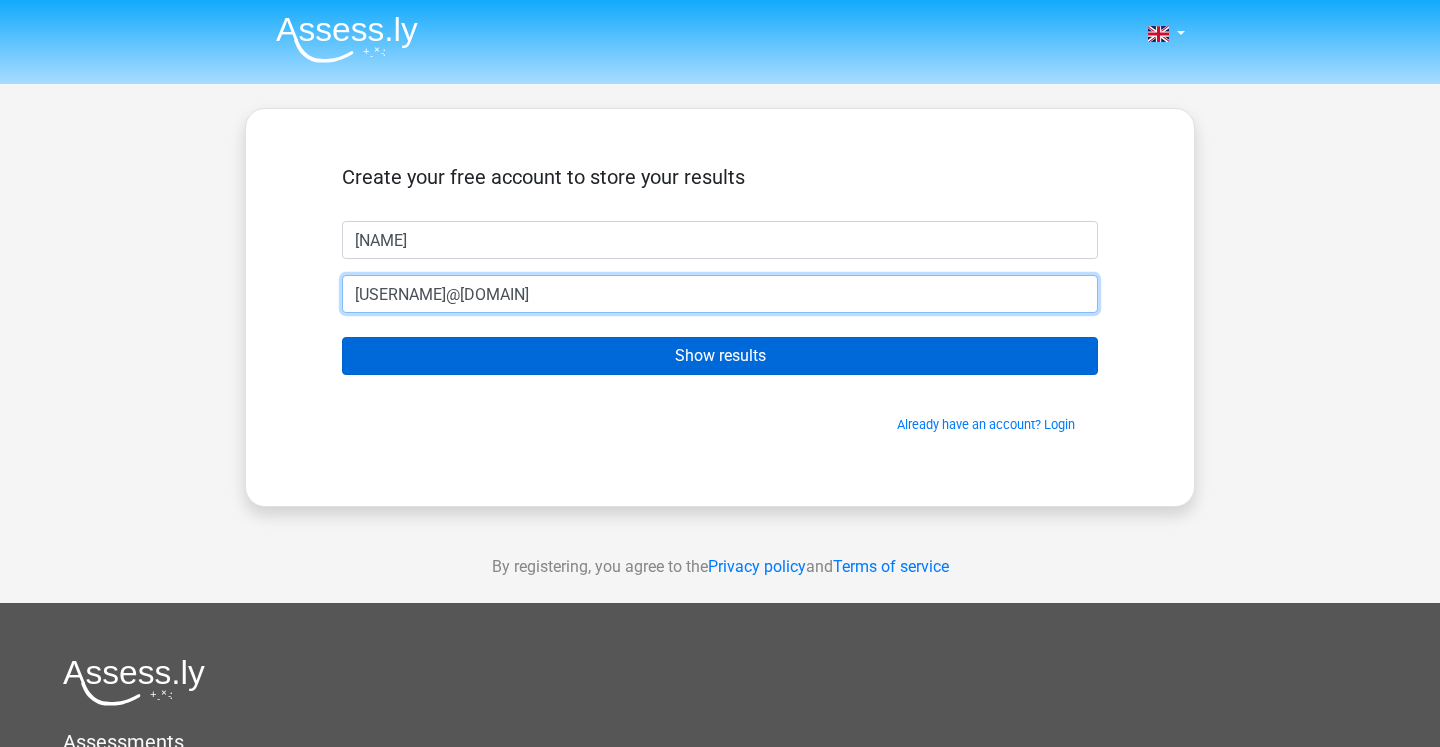 type on "[USERNAME]@[DOMAIN]" 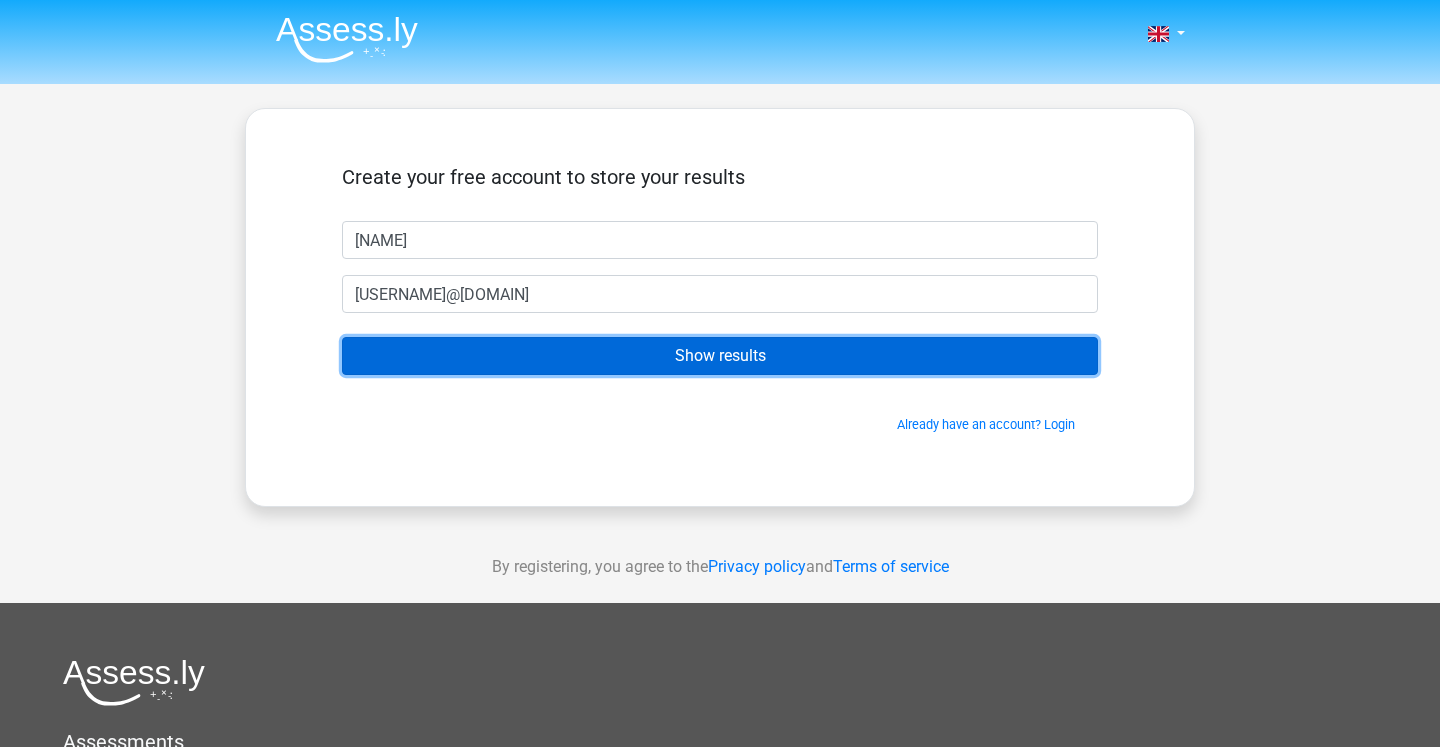 click on "Show results" at bounding box center [720, 356] 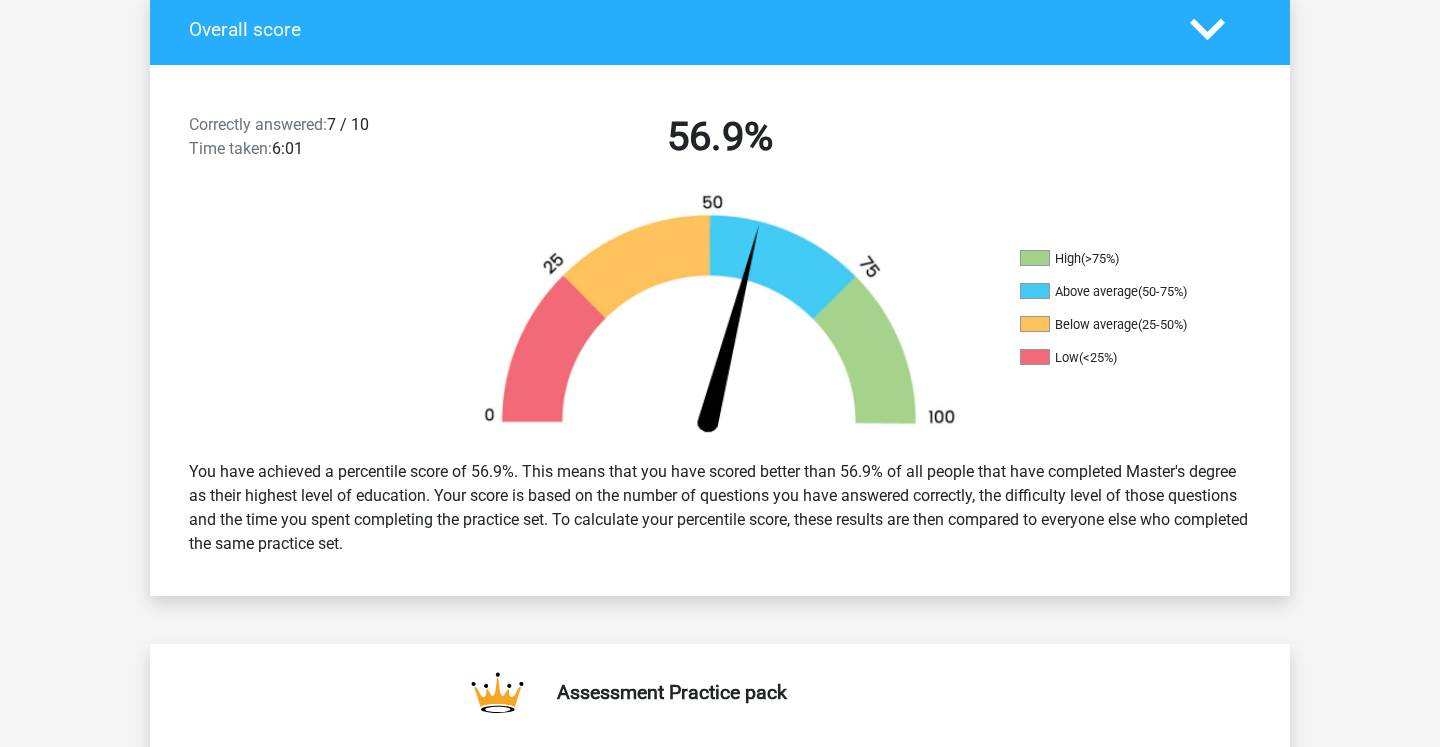 scroll, scrollTop: 445, scrollLeft: 0, axis: vertical 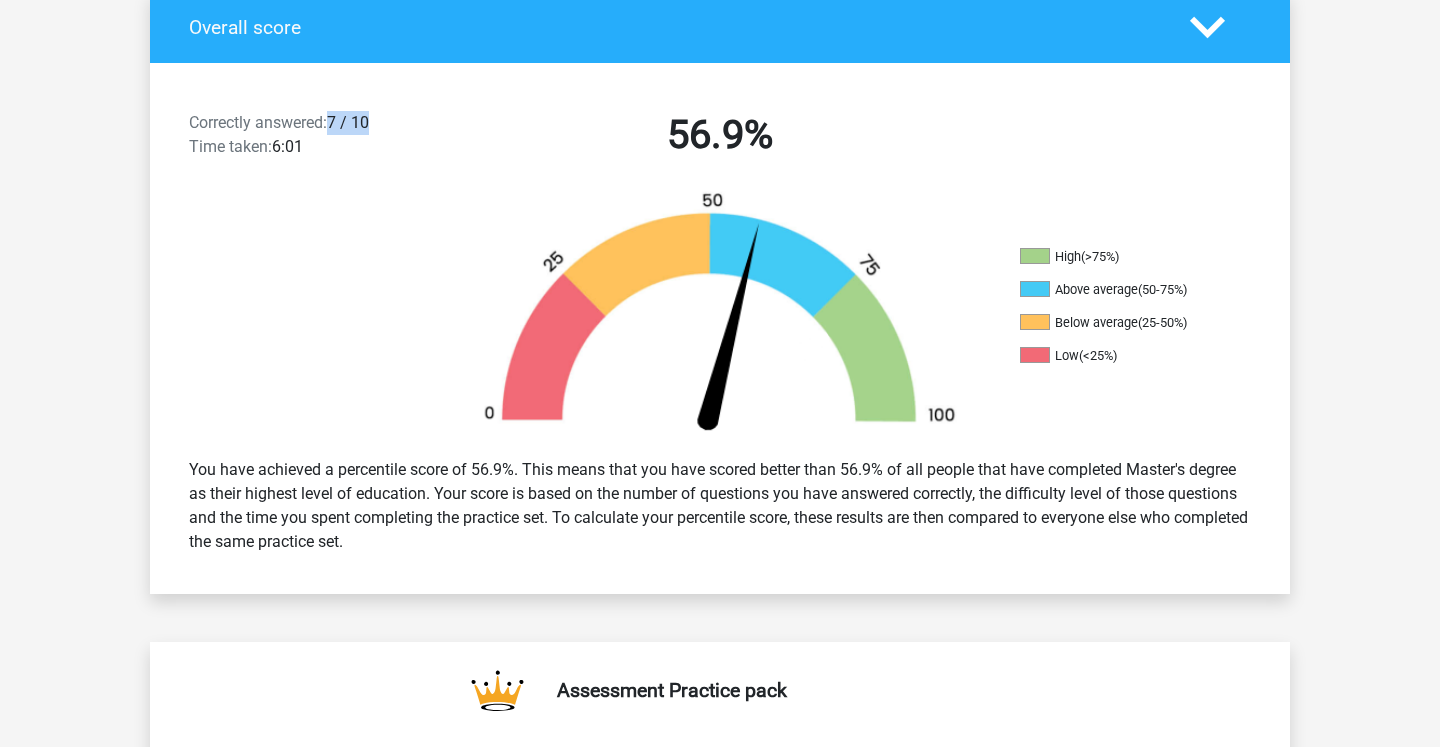 drag, startPoint x: 329, startPoint y: 124, endPoint x: 418, endPoint y: 122, distance: 89.02247 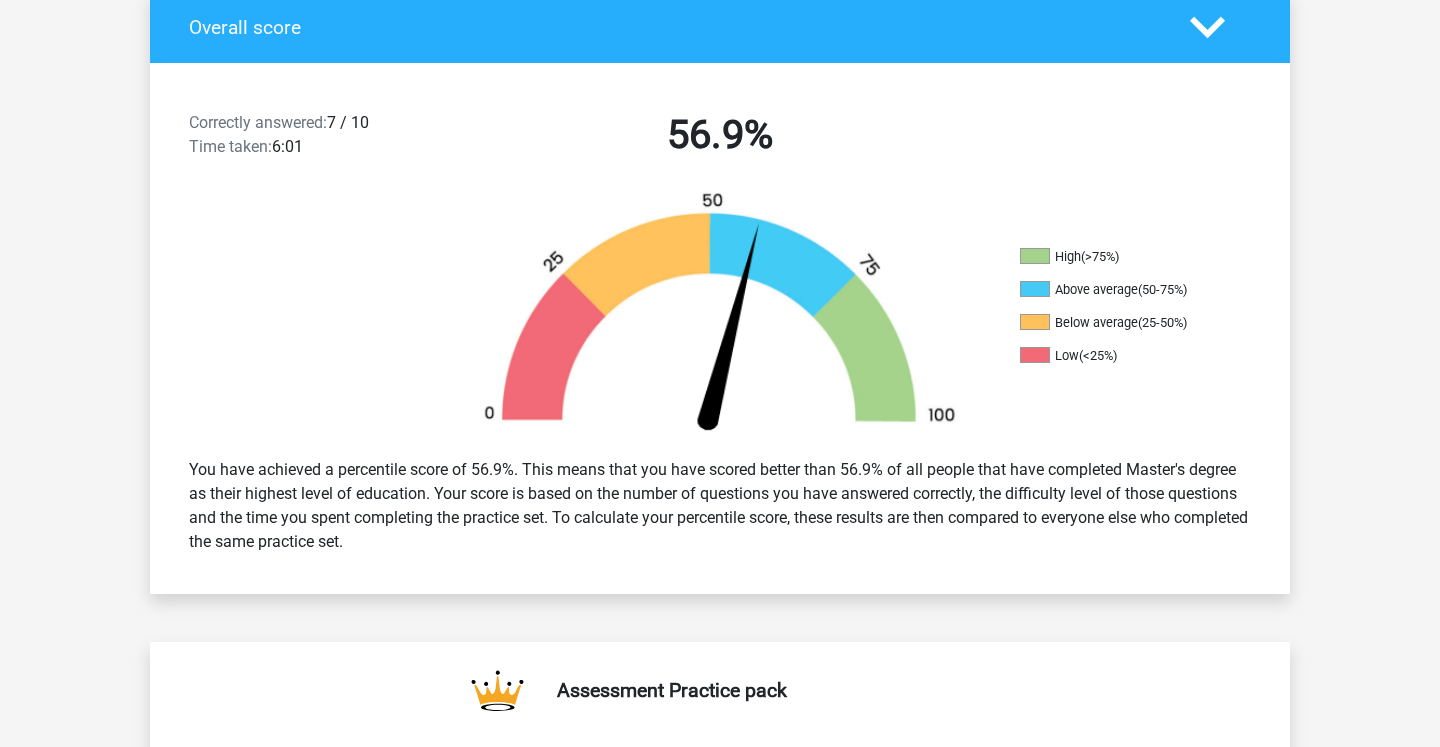 click on "56.9%" at bounding box center [720, 135] 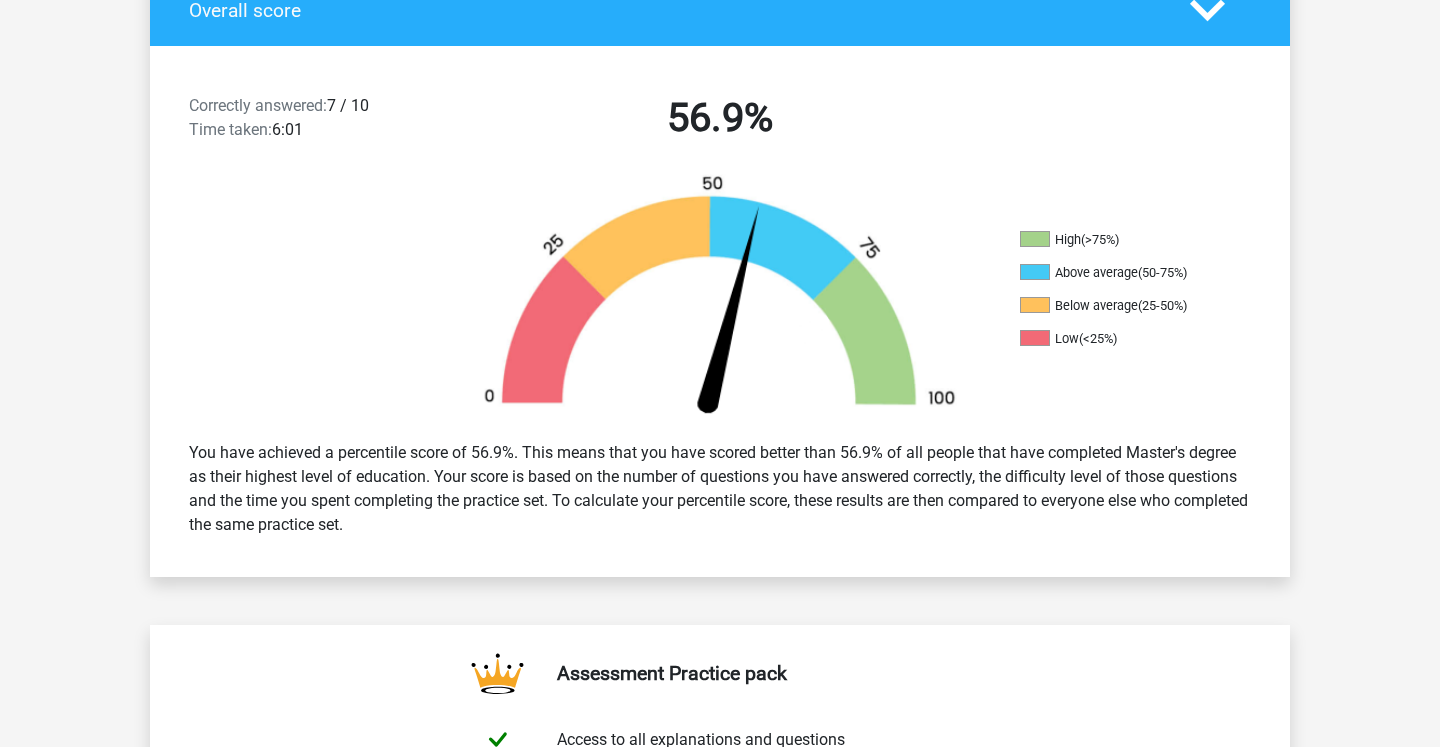 scroll, scrollTop: 455, scrollLeft: 0, axis: vertical 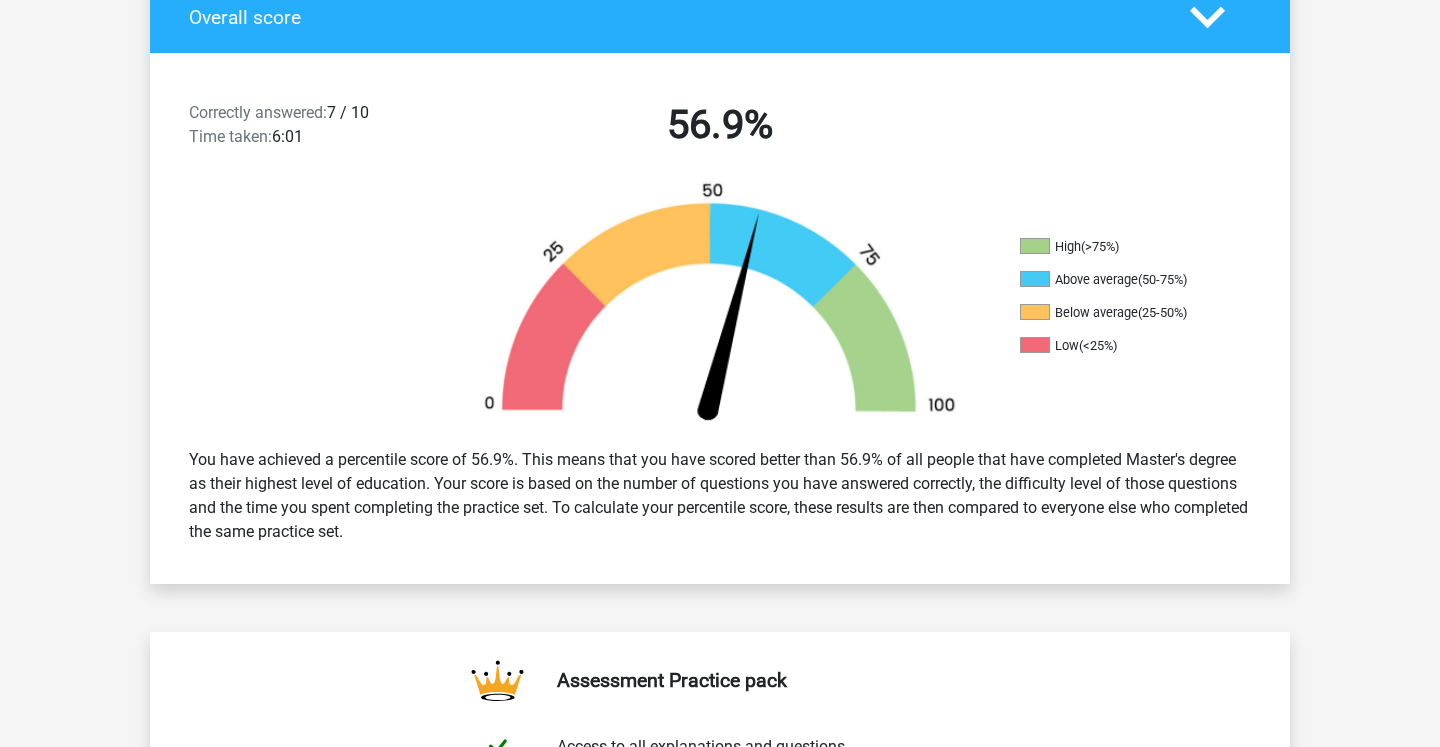 drag, startPoint x: 474, startPoint y: 456, endPoint x: 517, endPoint y: 457, distance: 43.011627 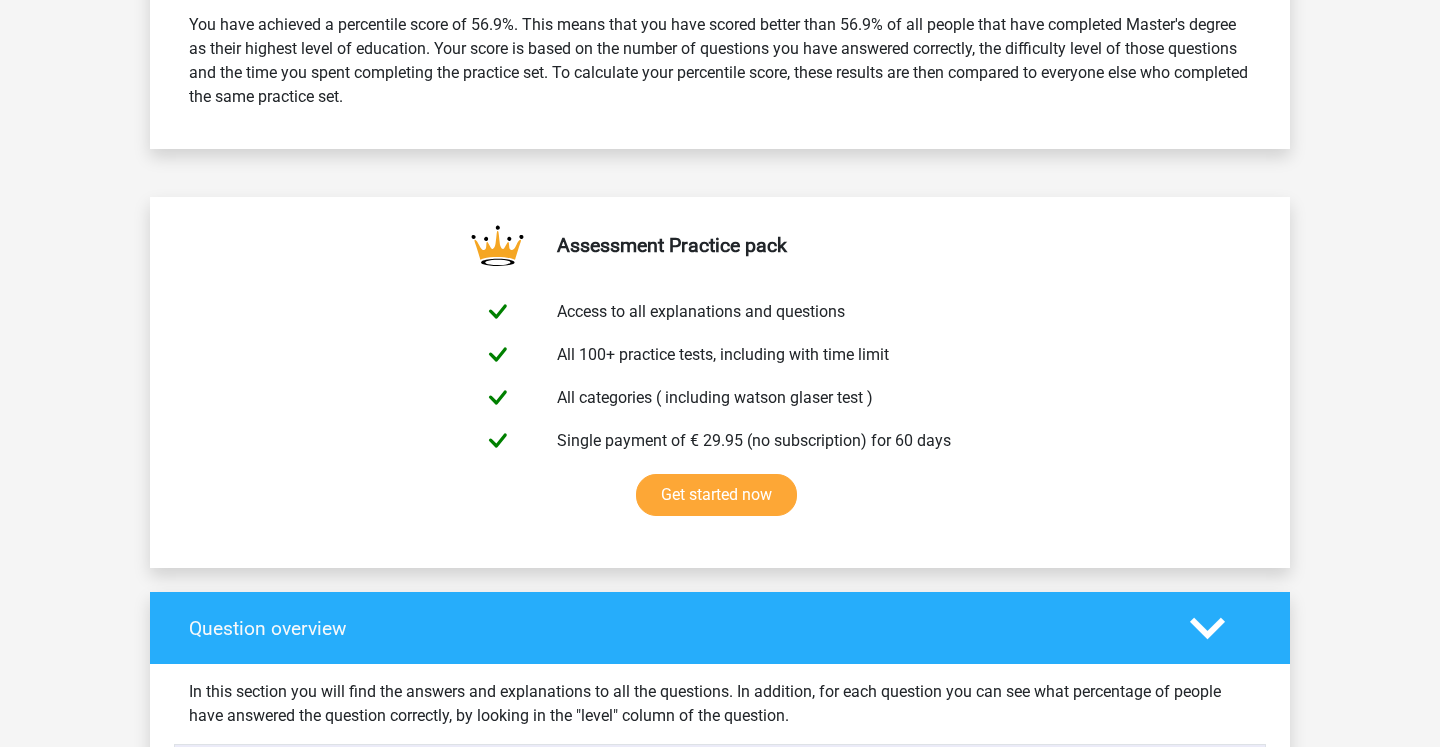 scroll, scrollTop: 0, scrollLeft: 0, axis: both 